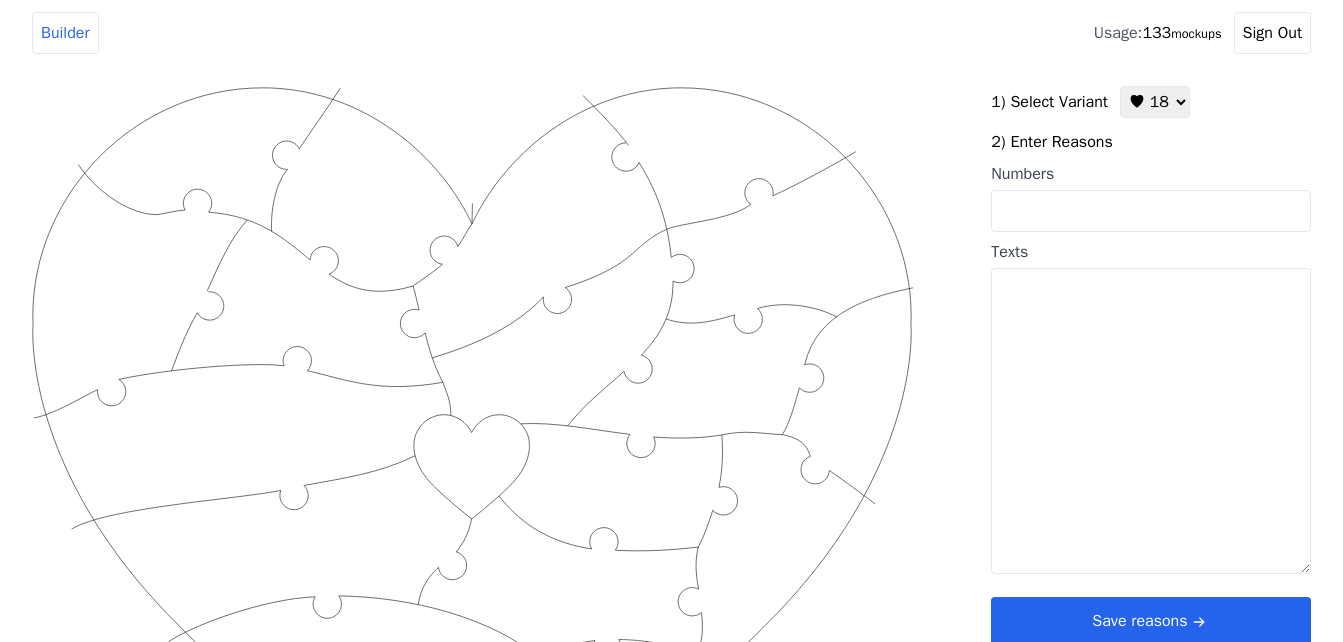 scroll, scrollTop: 0, scrollLeft: 0, axis: both 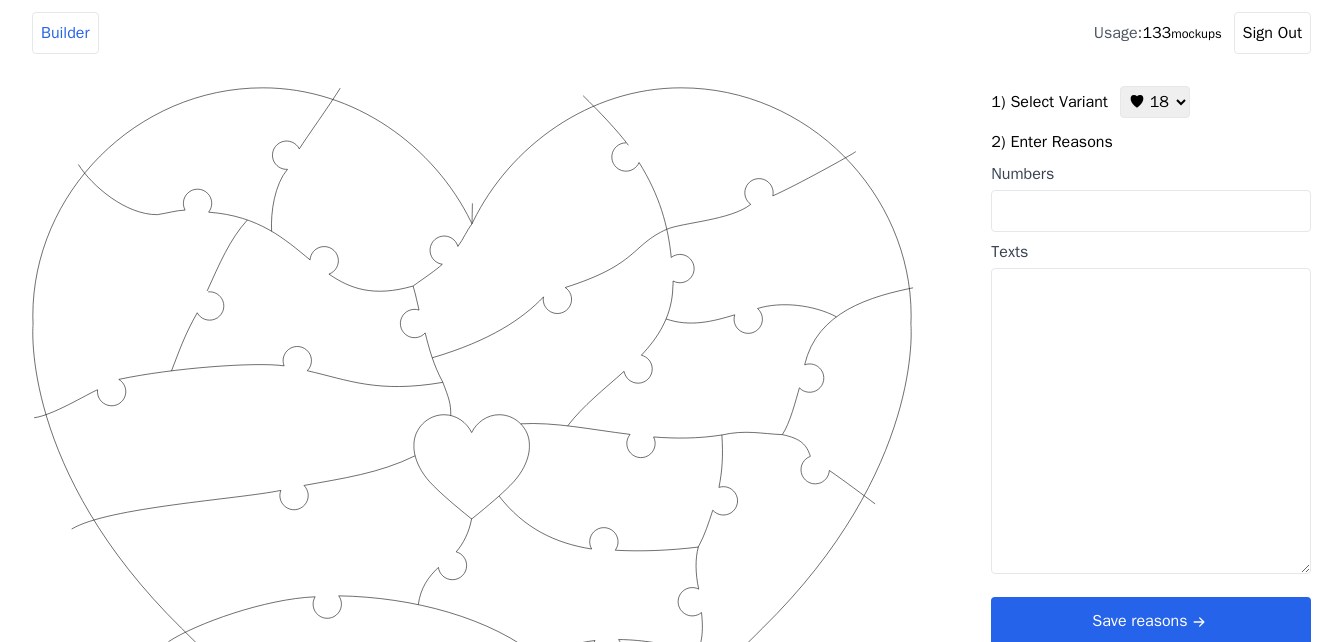 click on "♥ 12 ♥ 18 ♥ 28" at bounding box center (1155, 102) 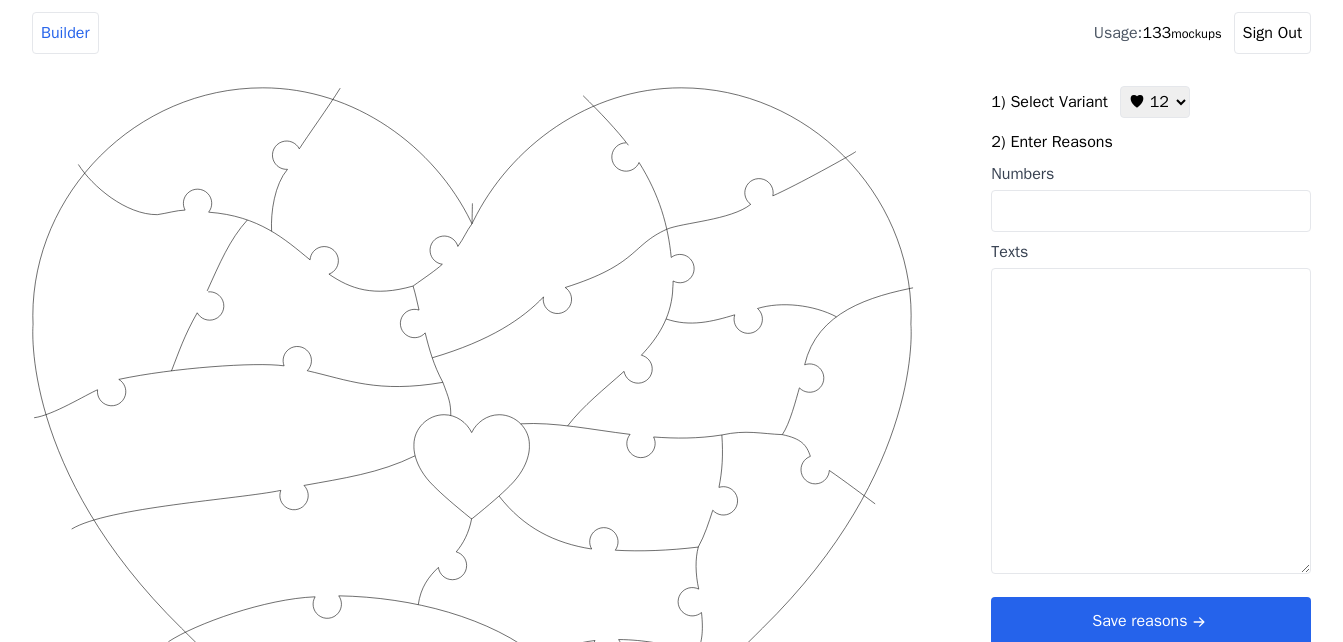 click on "♥ 12 ♥ 18 ♥ 28" at bounding box center (1155, 102) 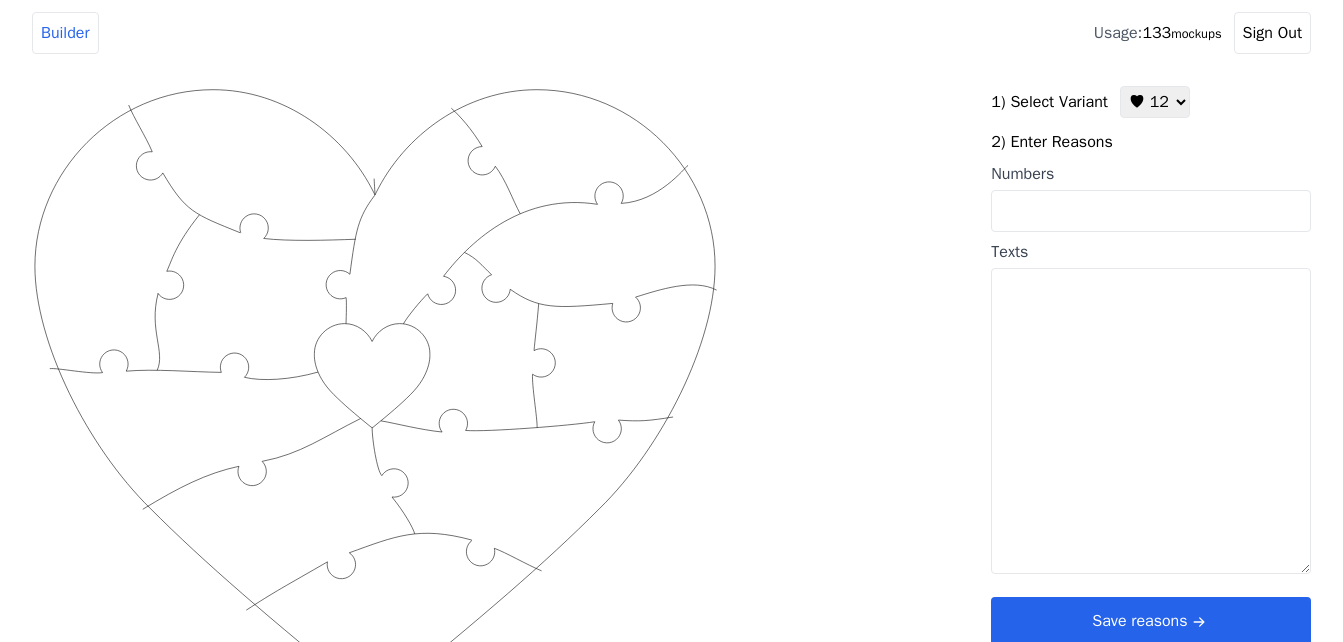 click on "Numbers" at bounding box center [1151, 211] 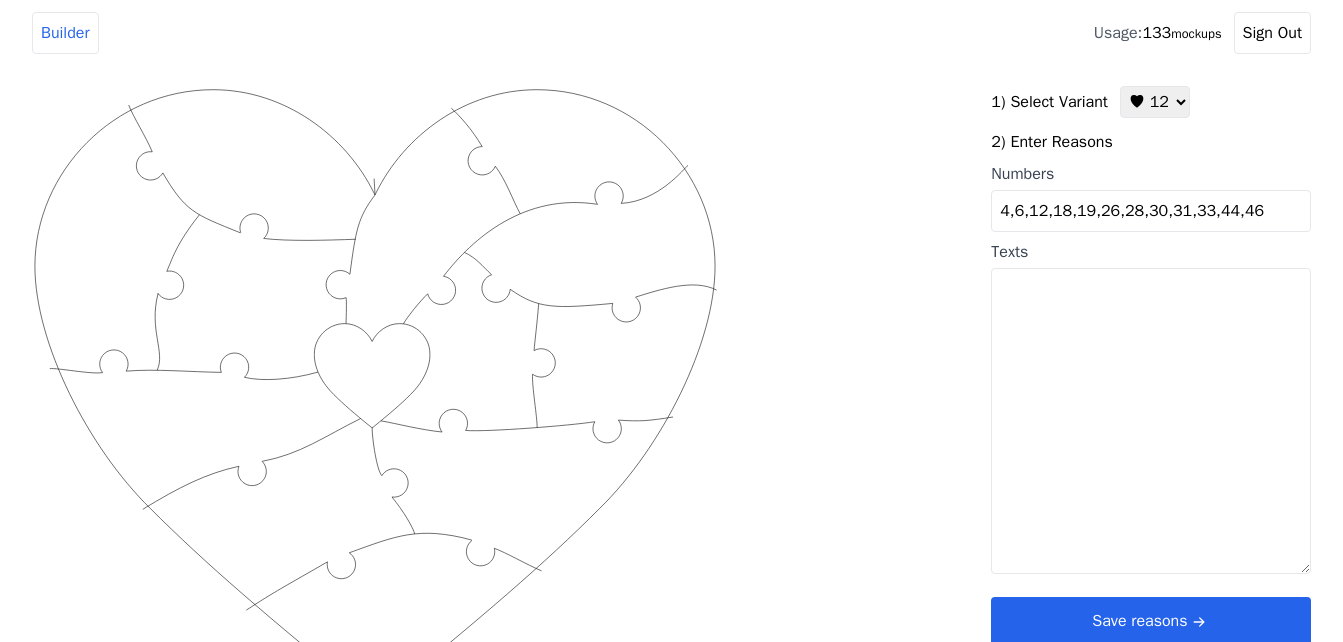 type on "4,6,12,18,19,26,28,30,31,33,44,46" 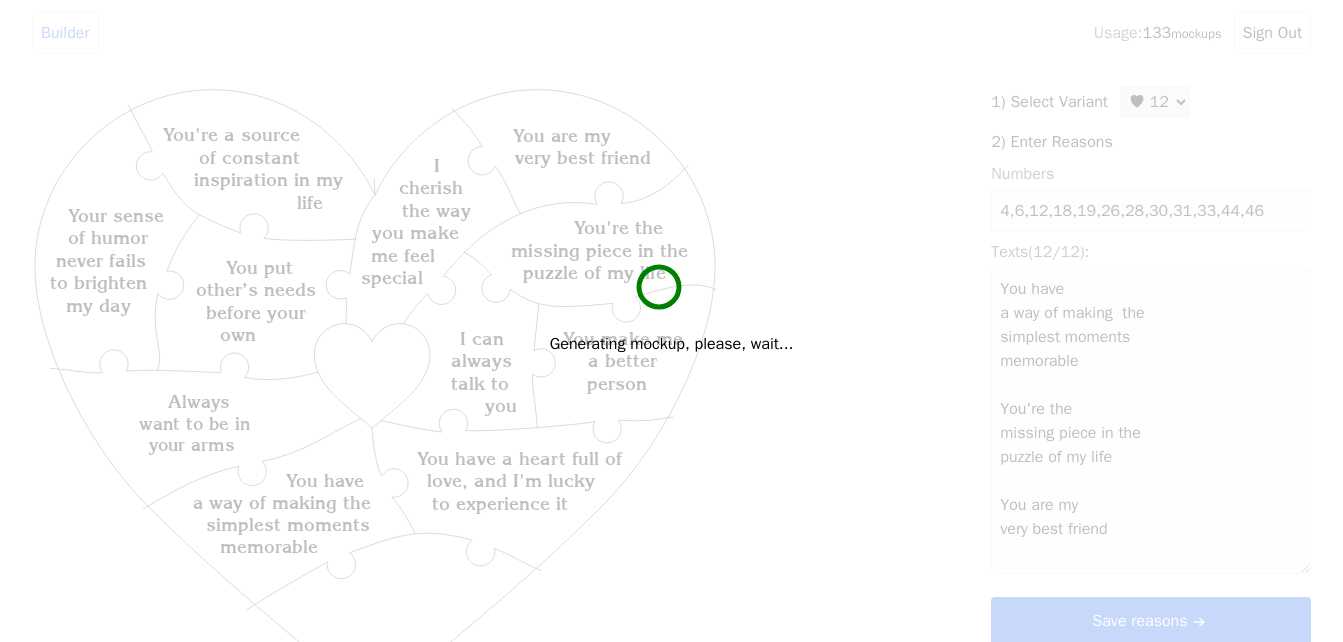 type on "You have
a way of making  the
simplest moments
memorable
You're the
missing piece in the
puzzle of my life
You are my
very best friend
Always
want to be in
your arms
I
cherish
the way
you make
me feel
special
Your sense
of humor
never fails
to brighten
my day
I can
always
talk to
you
You make me
a better
person
You make my heart
smile
You have a heart full of
love, and I'm lucky
to experience it
You're a source
of constant
inspiration in my
life
You put
other’s needs
before your
own" 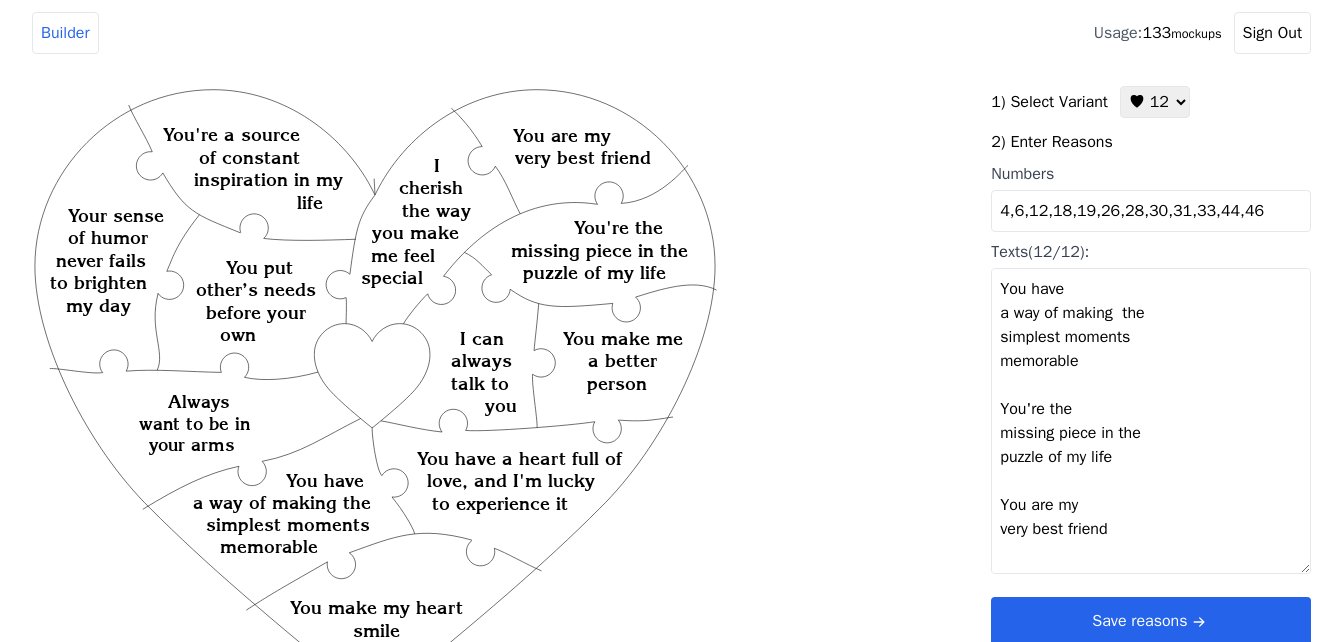 scroll, scrollTop: 100, scrollLeft: 0, axis: vertical 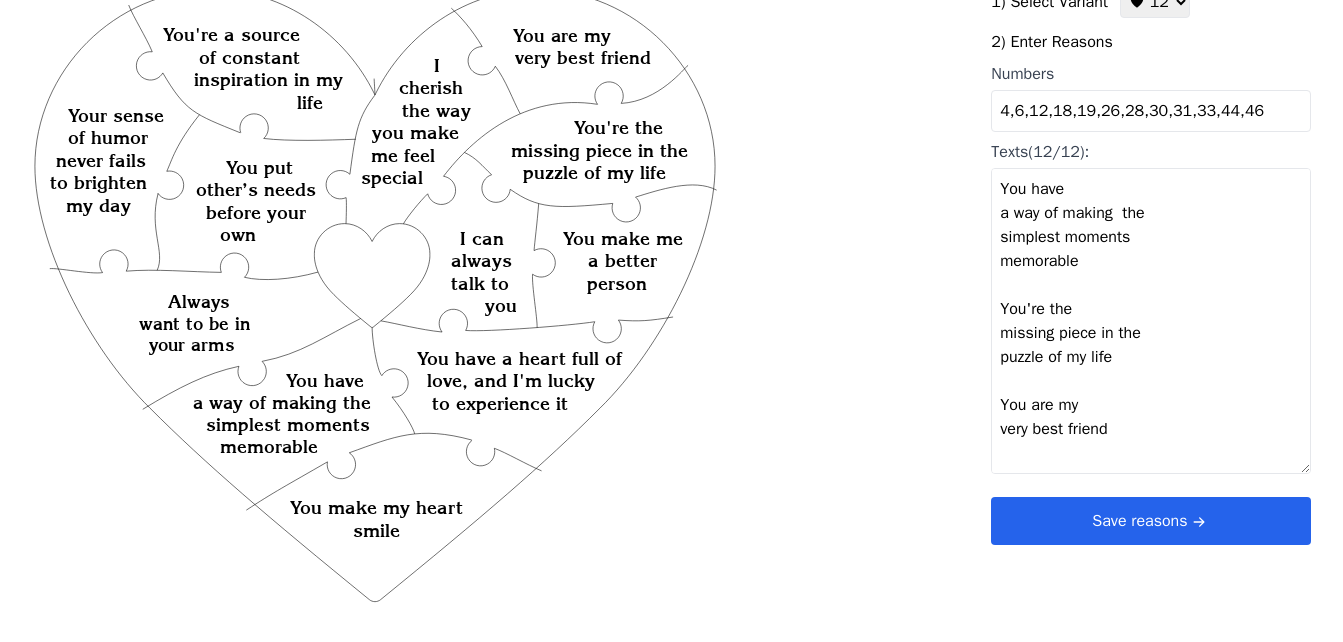 click on "Save reasons" at bounding box center [1151, 521] 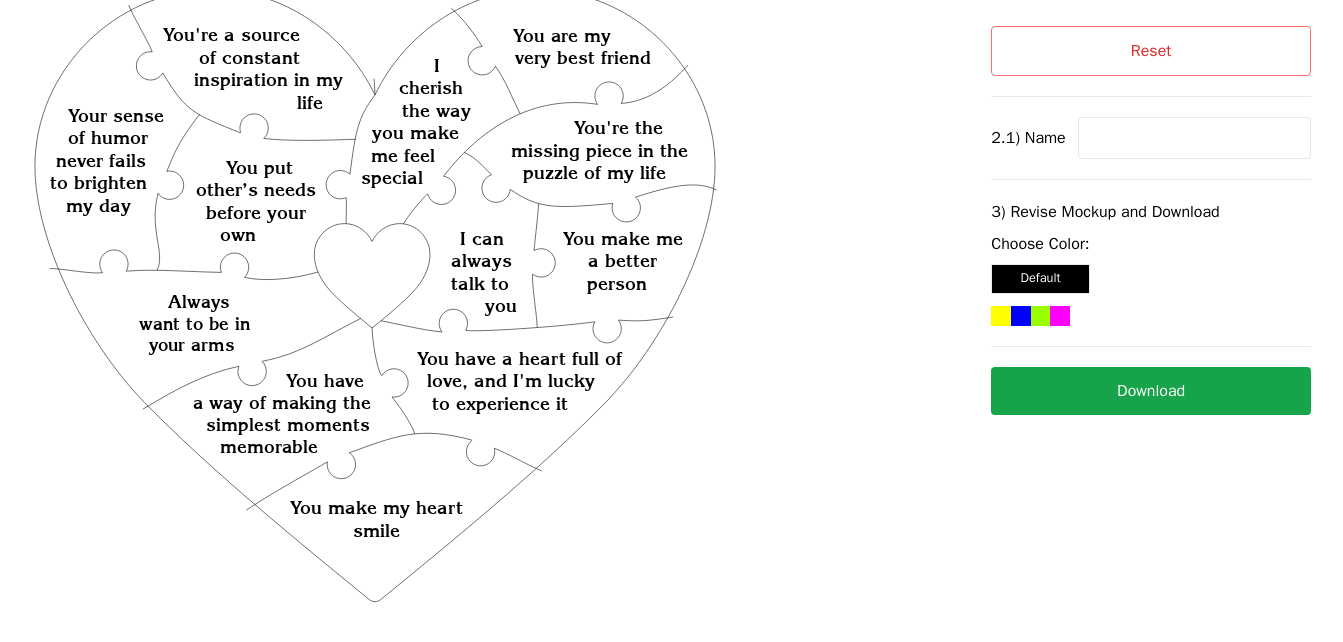 click at bounding box center (1194, 138) 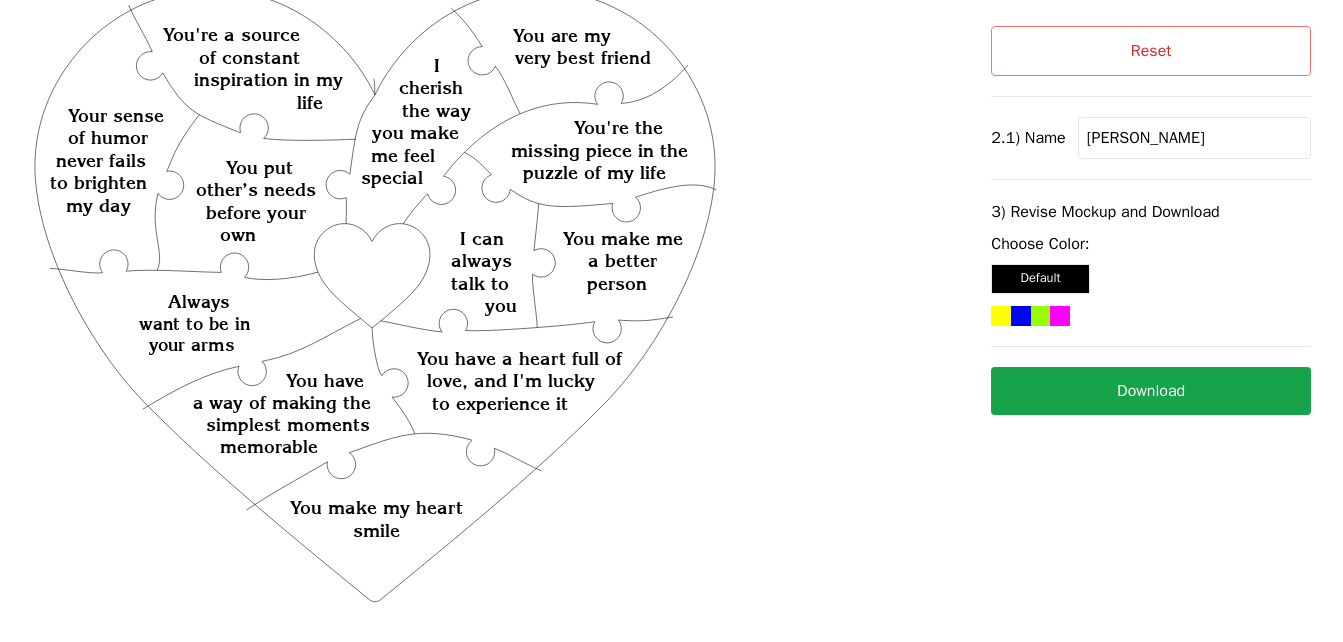 type on "[PERSON_NAME]" 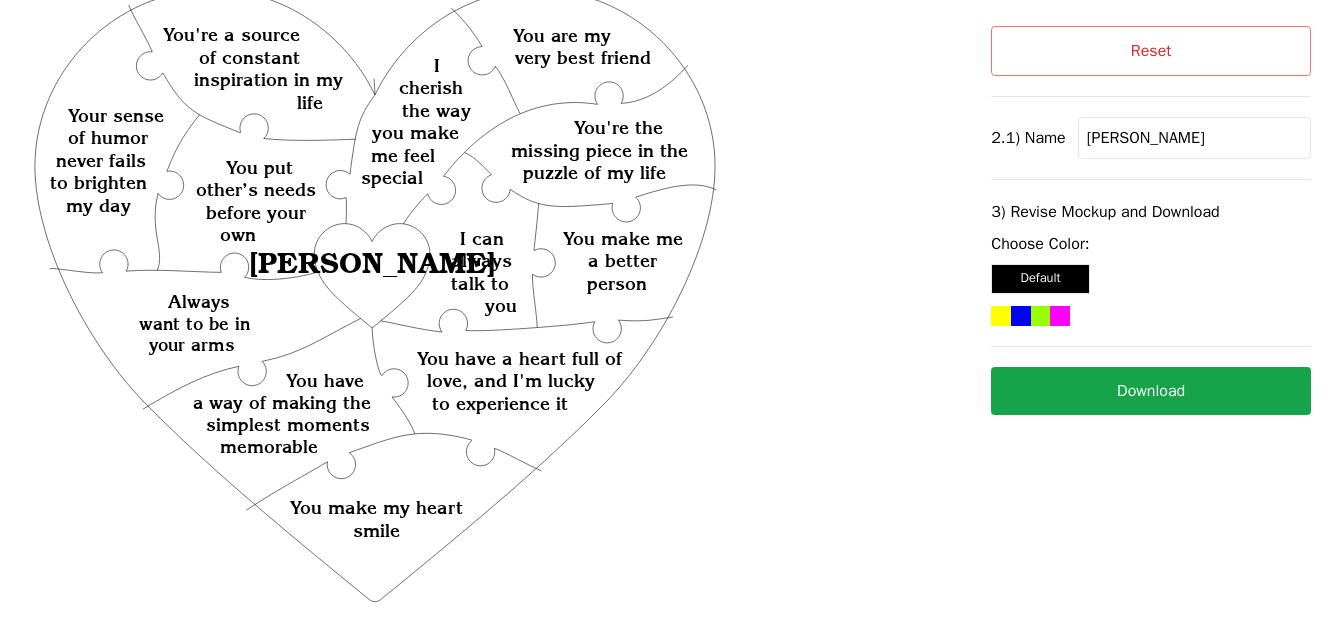 click 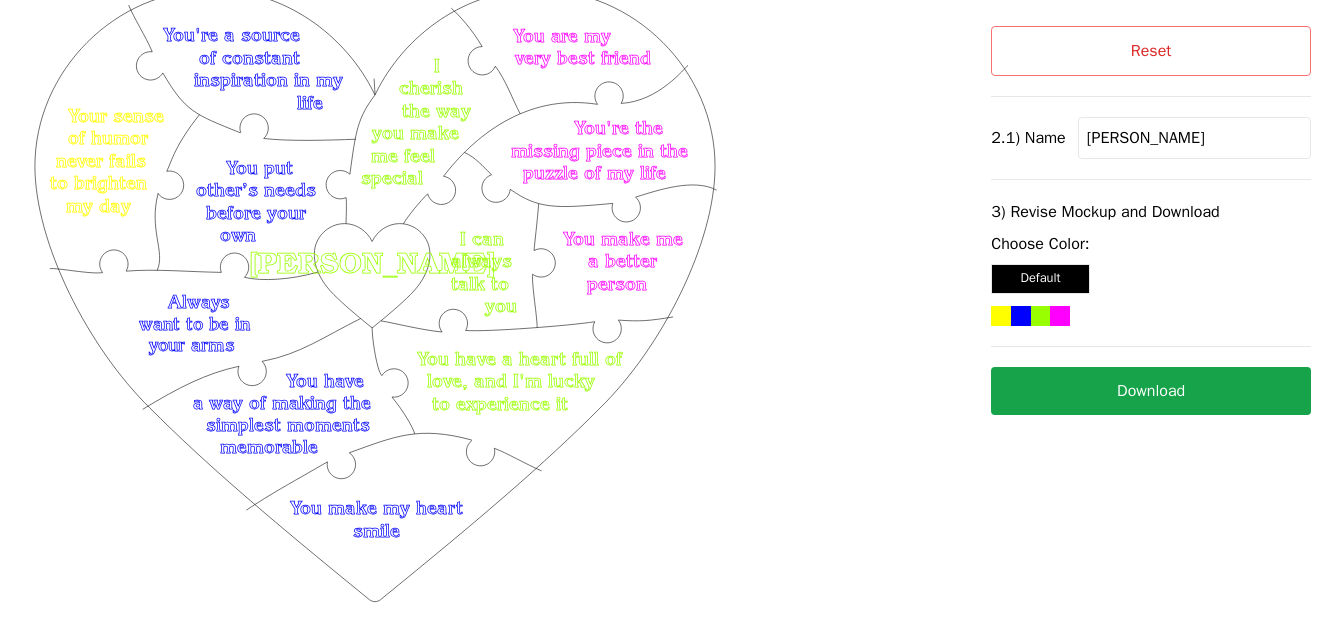 click on "Download" at bounding box center (1151, 391) 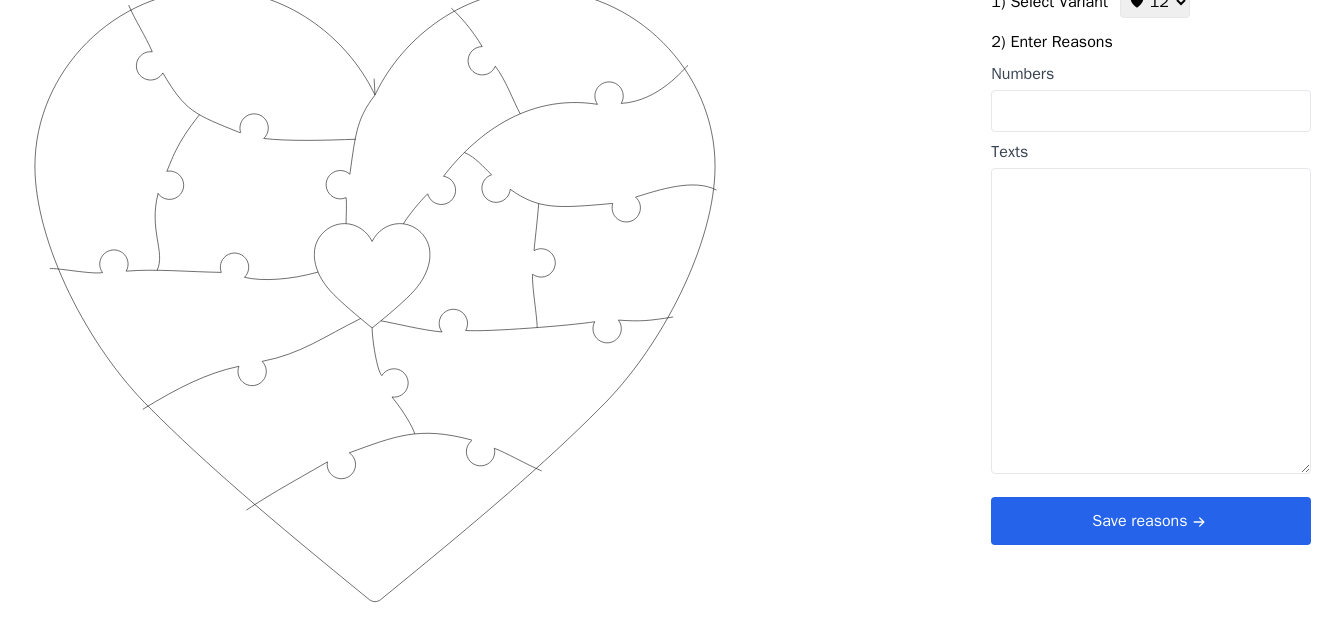 click on "Texts" at bounding box center (1151, 321) 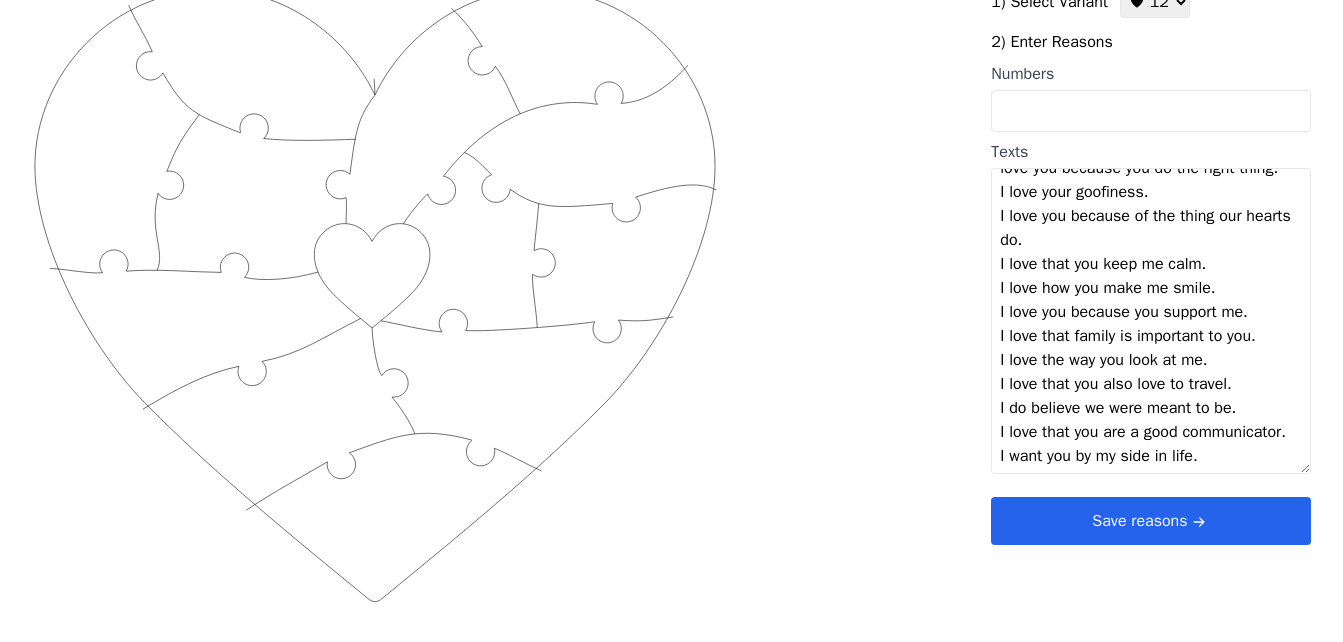 scroll, scrollTop: 0, scrollLeft: 0, axis: both 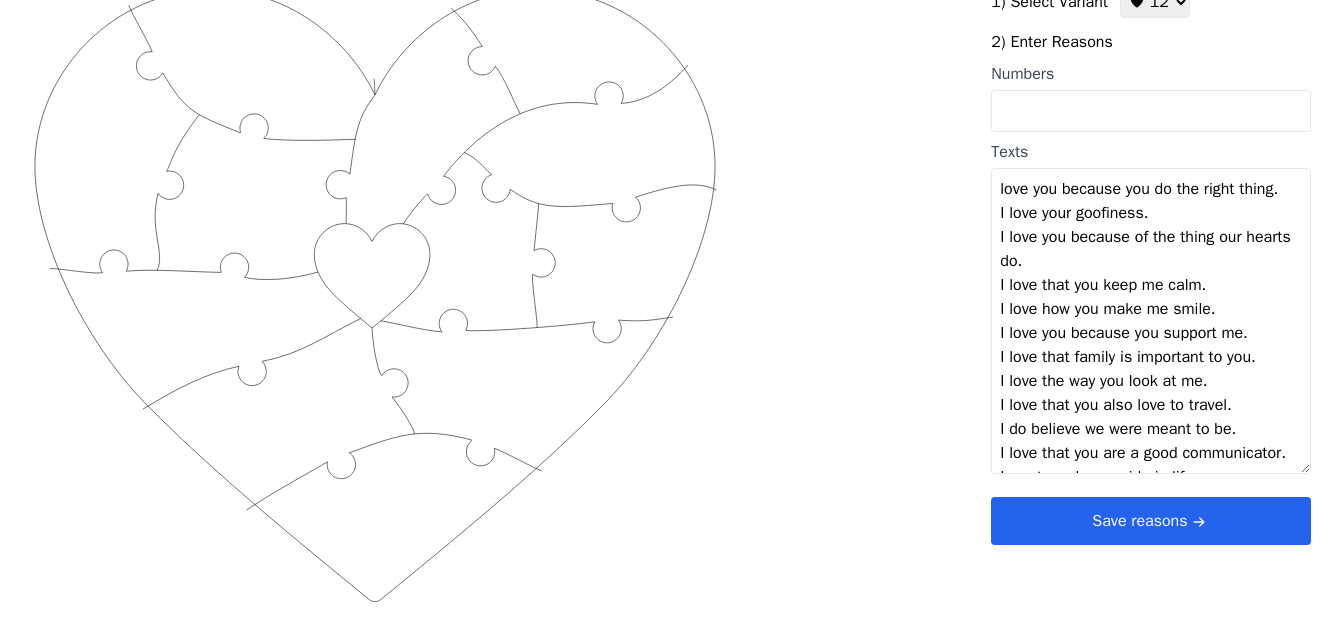 click on "love you because you do the right thing.
I love your goofiness.
I love you because of the thing our hearts do.
I love that you keep me calm.
I love how you make me smile.
I love you because you support me.
I love that family is important to you.
I love the way you look at me.
I love that you also love to travel.
I do believe we were meant to be.
I love that you are a good communicator.
I want you by my side in life." at bounding box center [1151, 321] 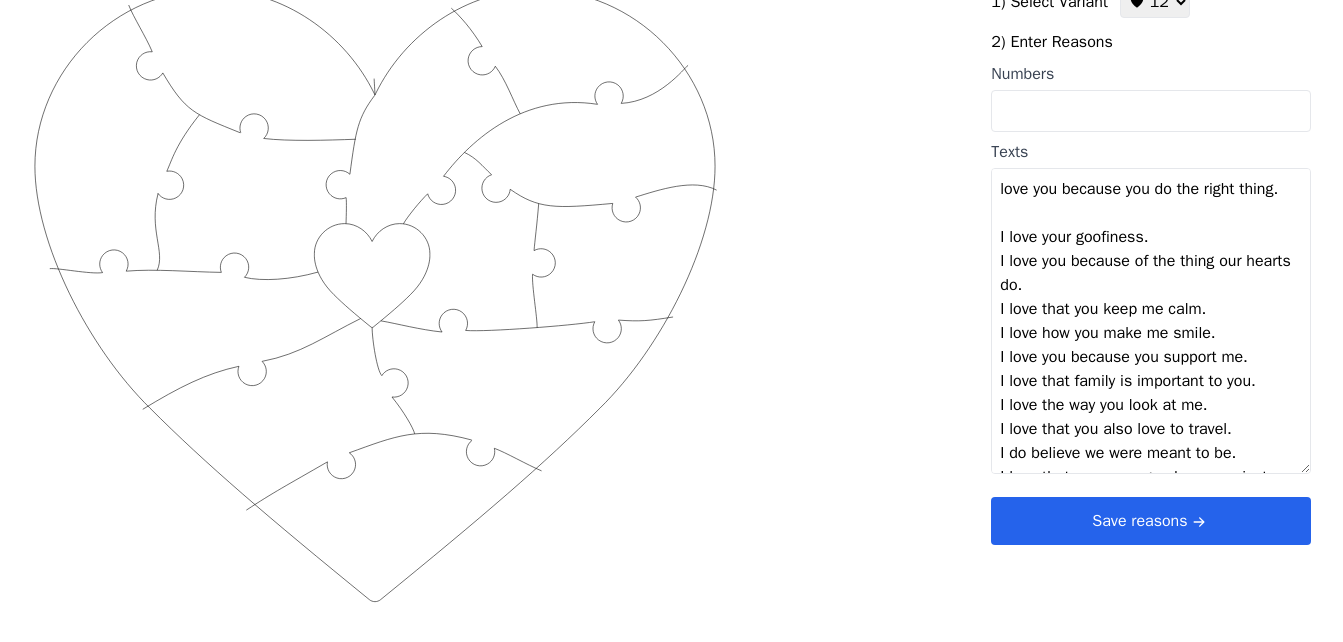click on "love you because you do the right thing.
I love your goofiness.
I love you because of the thing our hearts do.
I love that you keep me calm.
I love how you make me smile.
I love you because you support me.
I love that family is important to you.
I love the way you look at me.
I love that you also love to travel.
I do believe we were meant to be.
I love that you are a good communicator.
I want you by my side in life." at bounding box center [1151, 321] 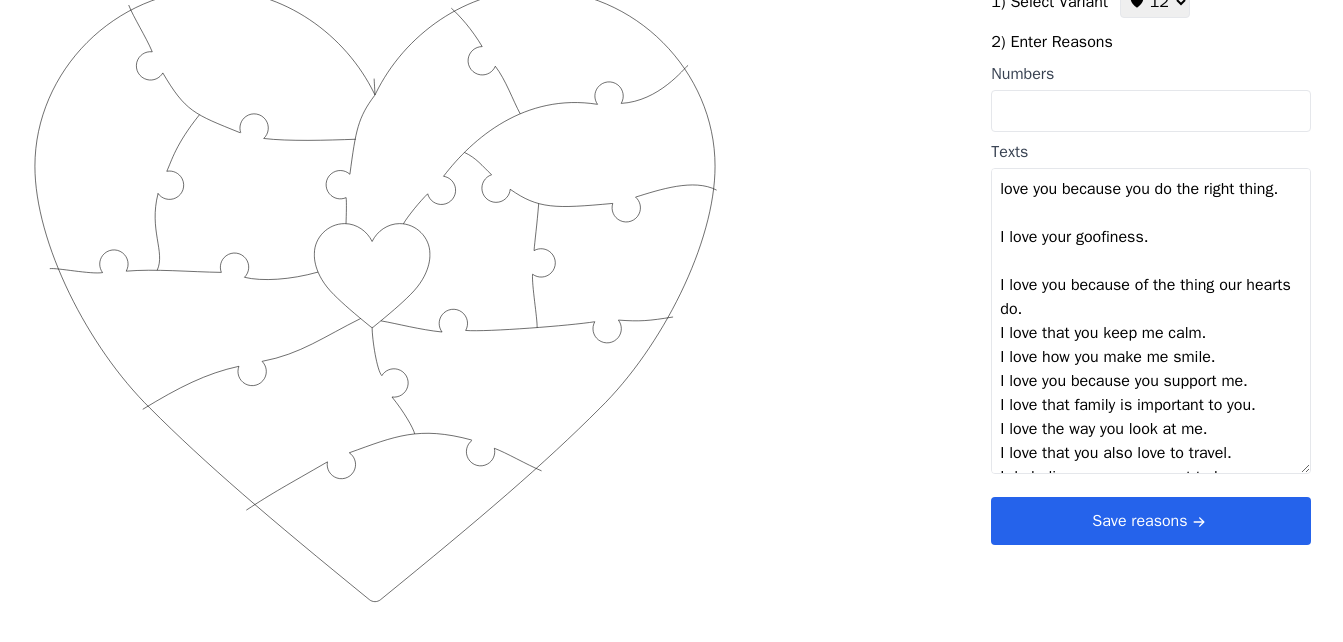click on "love you because you do the right thing.
I love your goofiness.
I love you because of the thing our hearts do.
I love that you keep me calm.
I love how you make me smile.
I love you because you support me.
I love that family is important to you.
I love the way you look at me.
I love that you also love to travel.
I do believe we were meant to be.
I love that you are a good communicator.
I want you by my side in life." at bounding box center [1151, 321] 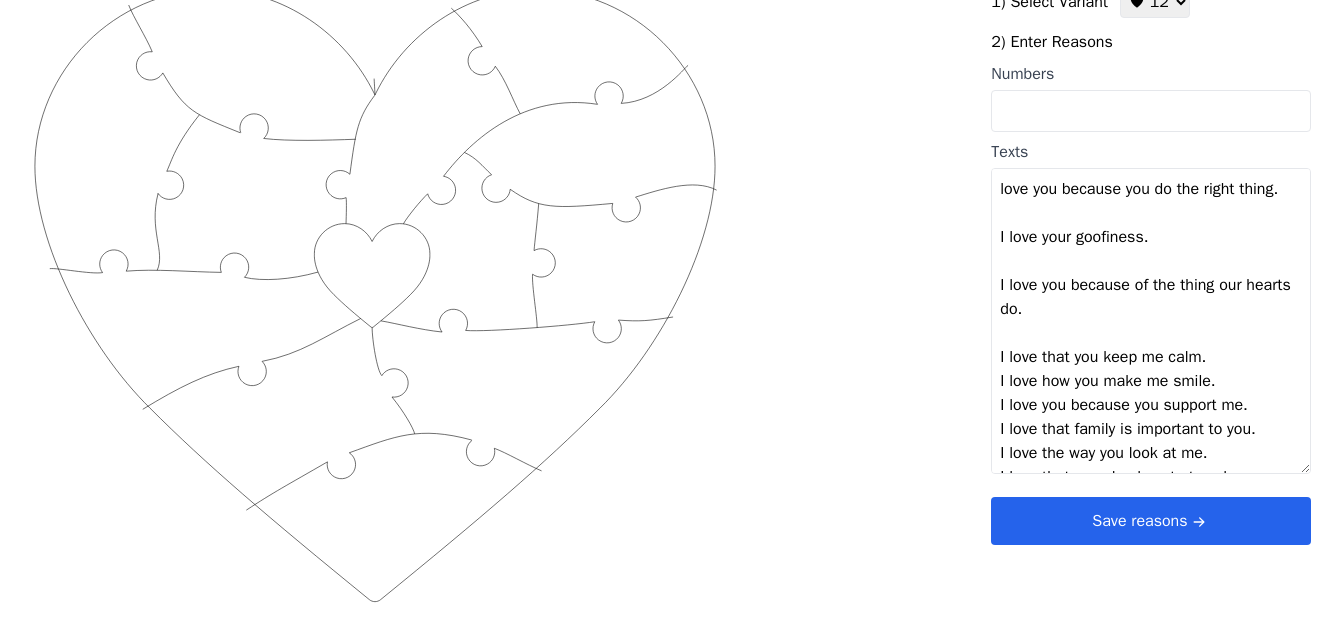 click on "love you because you do the right thing.
I love your goofiness.
I love you because of the thing our hearts do.
I love that you keep me calm.
I love how you make me smile.
I love you because you support me.
I love that family is important to you.
I love the way you look at me.
I love that you also love to travel.
I do believe we were meant to be.
I love that you are a good communicator.
I want you by my side in life." at bounding box center (1151, 321) 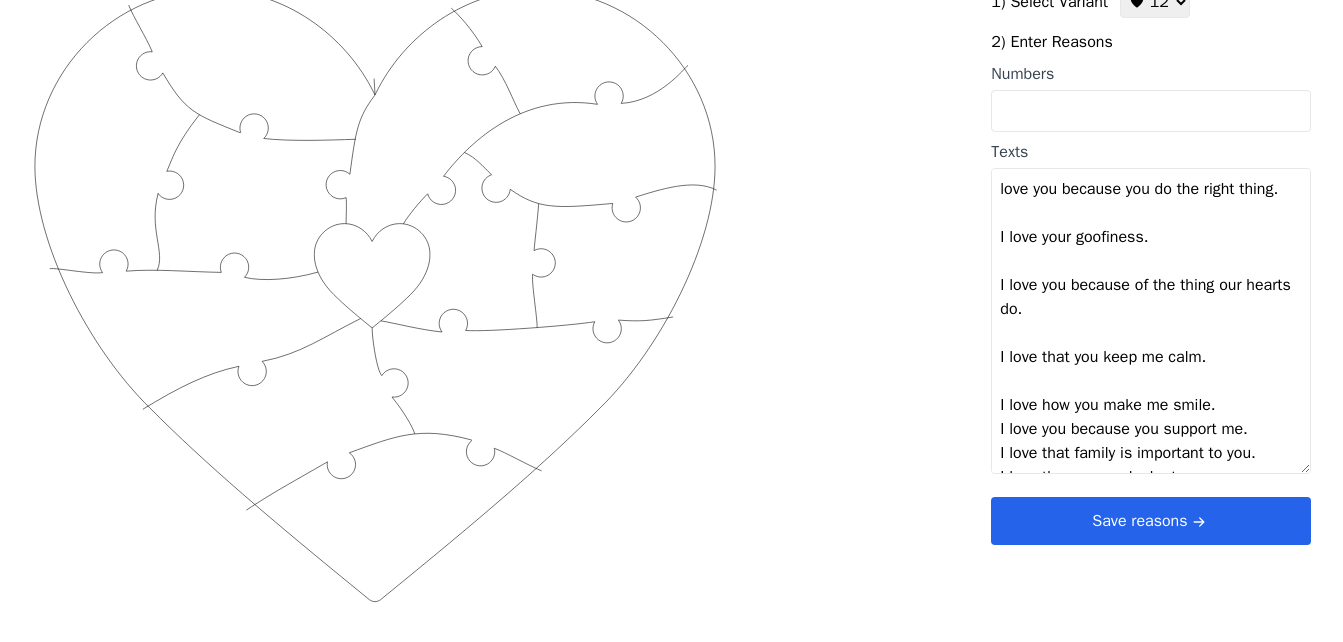 click on "love you because you do the right thing.
I love your goofiness.
I love you because of the thing our hearts do.
I love that you keep me calm.
I love how you make me smile.
I love you because you support me.
I love that family is important to you.
I love the way you look at me.
I love that you also love to travel.
I do believe we were meant to be.
I love that you are a good communicator.
I want you by my side in life." at bounding box center (1151, 321) 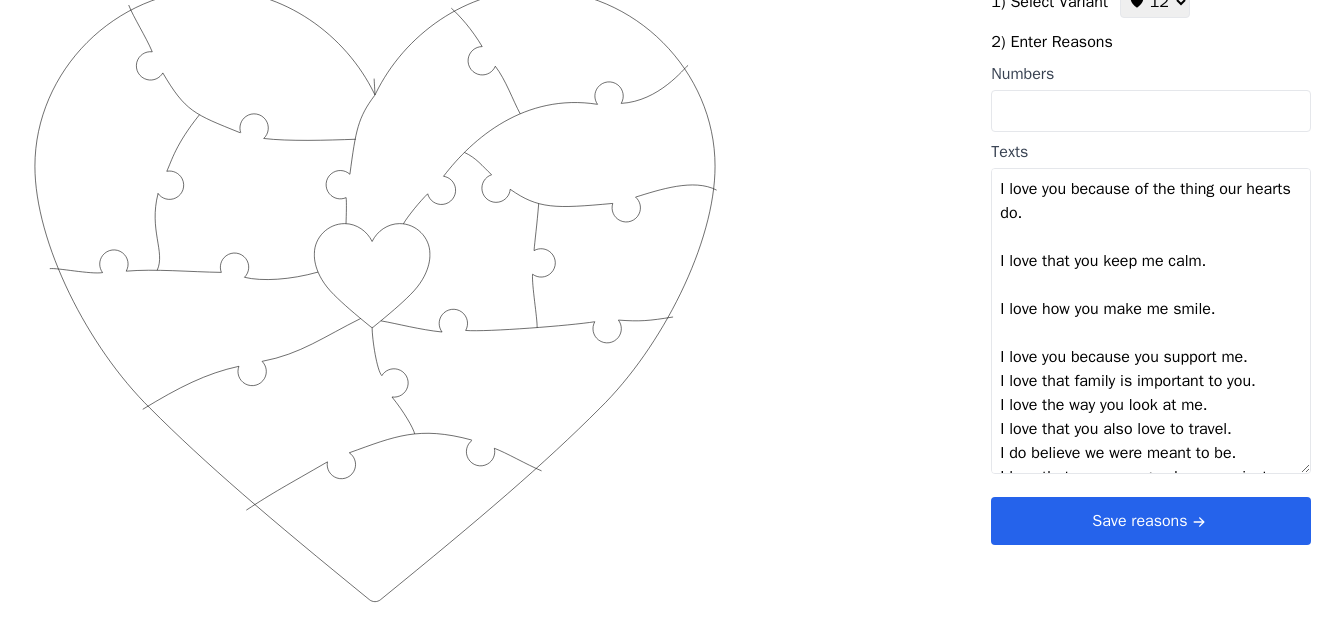 scroll, scrollTop: 100, scrollLeft: 0, axis: vertical 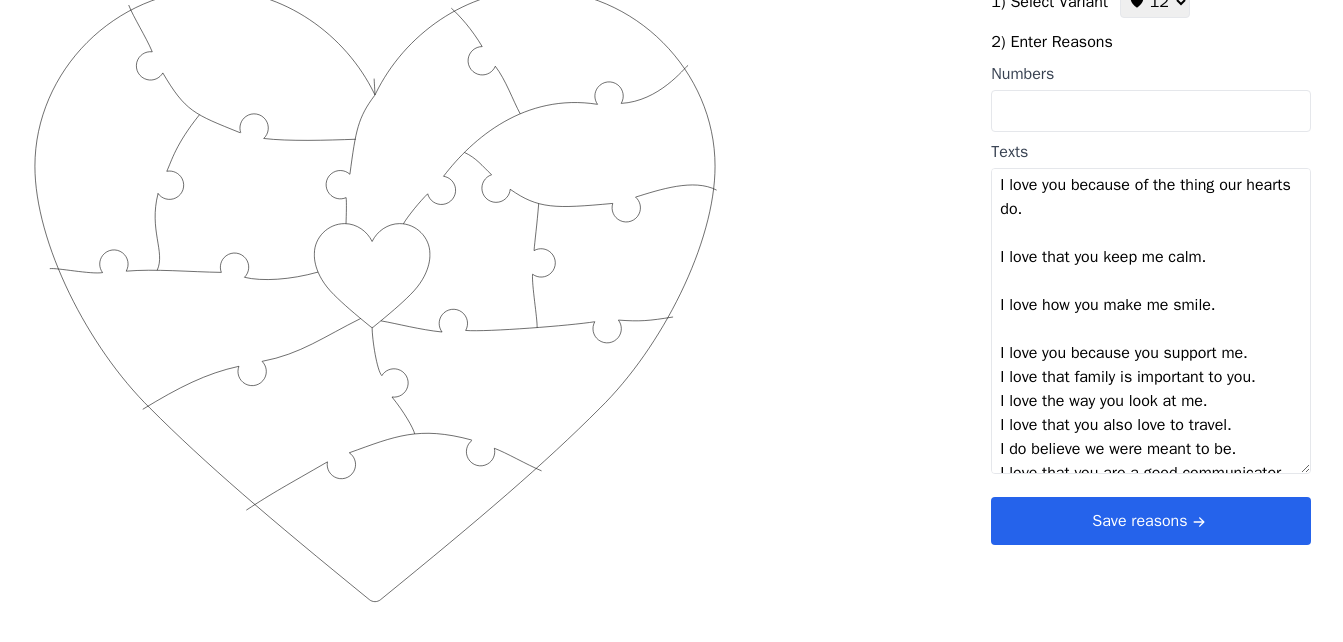 click on "love you because you do the right thing.
I love your goofiness.
I love you because of the thing our hearts do.
I love that you keep me calm.
I love how you make me smile.
I love you because you support me.
I love that family is important to you.
I love the way you look at me.
I love that you also love to travel.
I do believe we were meant to be.
I love that you are a good communicator.
I want you by my side in life." at bounding box center (1151, 321) 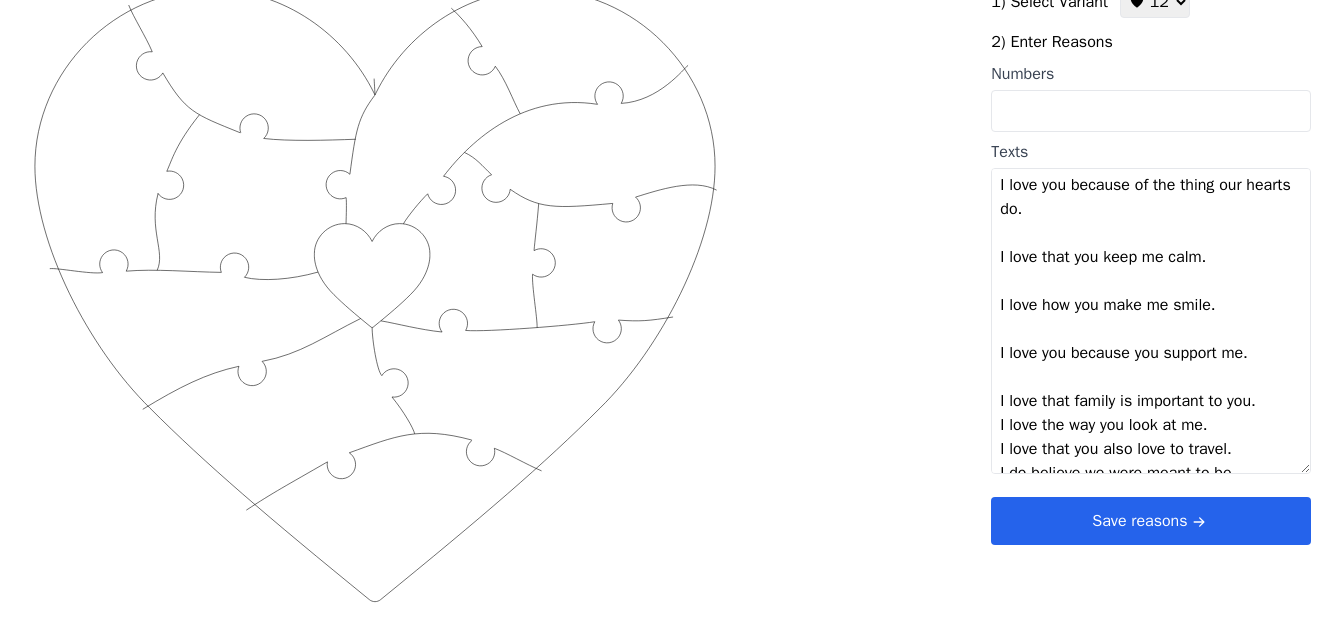 click on "love you because you do the right thing.
I love your goofiness.
I love you because of the thing our hearts do.
I love that you keep me calm.
I love how you make me smile.
I love you because you support me.
I love that family is important to you.
I love the way you look at me.
I love that you also love to travel.
I do believe we were meant to be.
I love that you are a good communicator.
I want you by my side in life." at bounding box center (1151, 321) 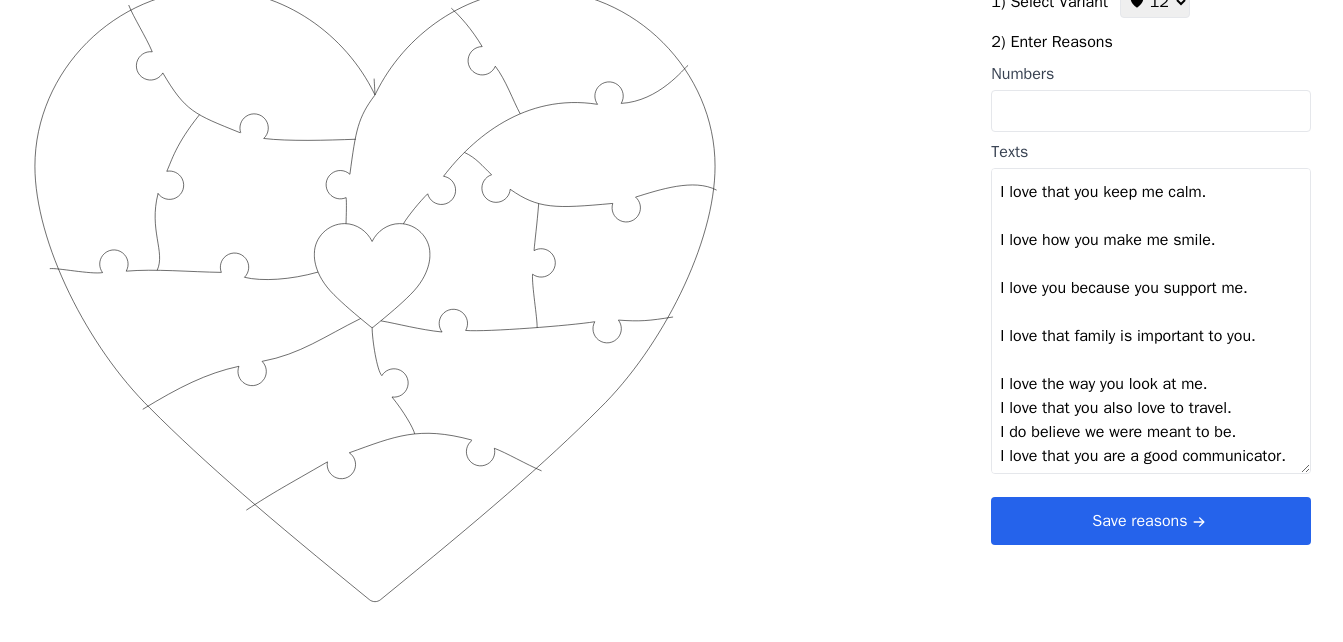scroll, scrollTop: 240, scrollLeft: 0, axis: vertical 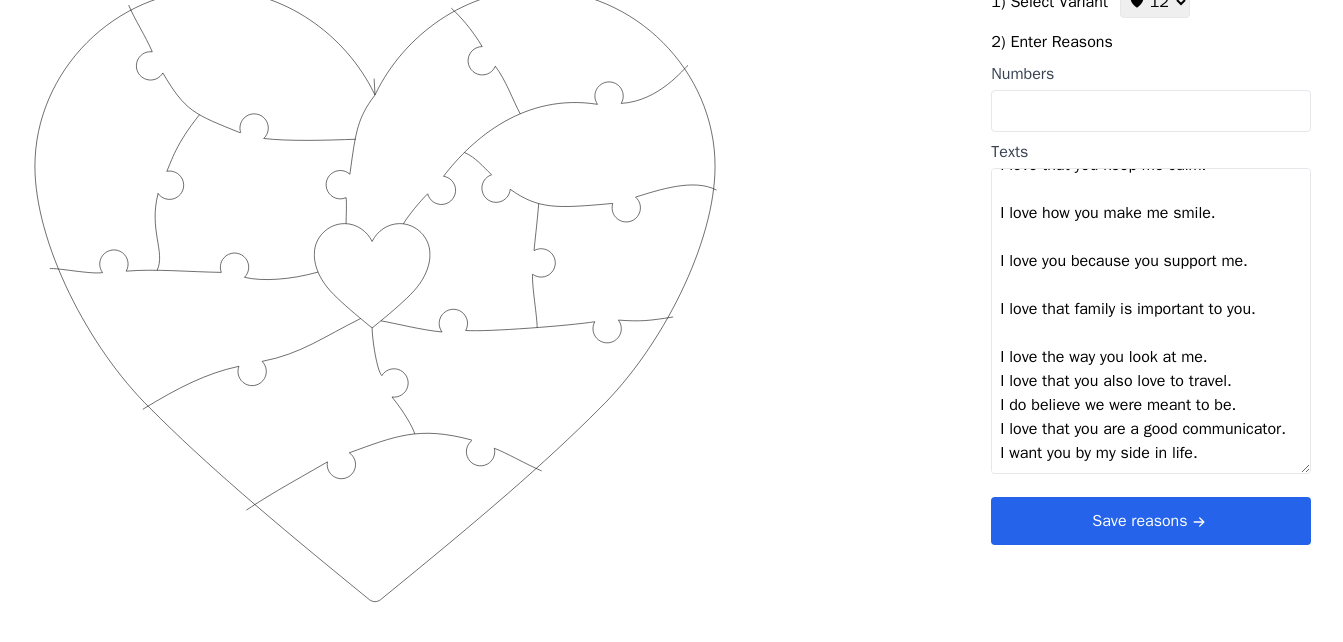 click on "love you because you do the right thing.
I love your goofiness.
I love you because of the thing our hearts do.
I love that you keep me calm.
I love how you make me smile.
I love you because you support me.
I love that family is important to you.
I love the way you look at me.
I love that you also love to travel.
I do believe we were meant to be.
I love that you are a good communicator.
I want you by my side in life." at bounding box center (1151, 321) 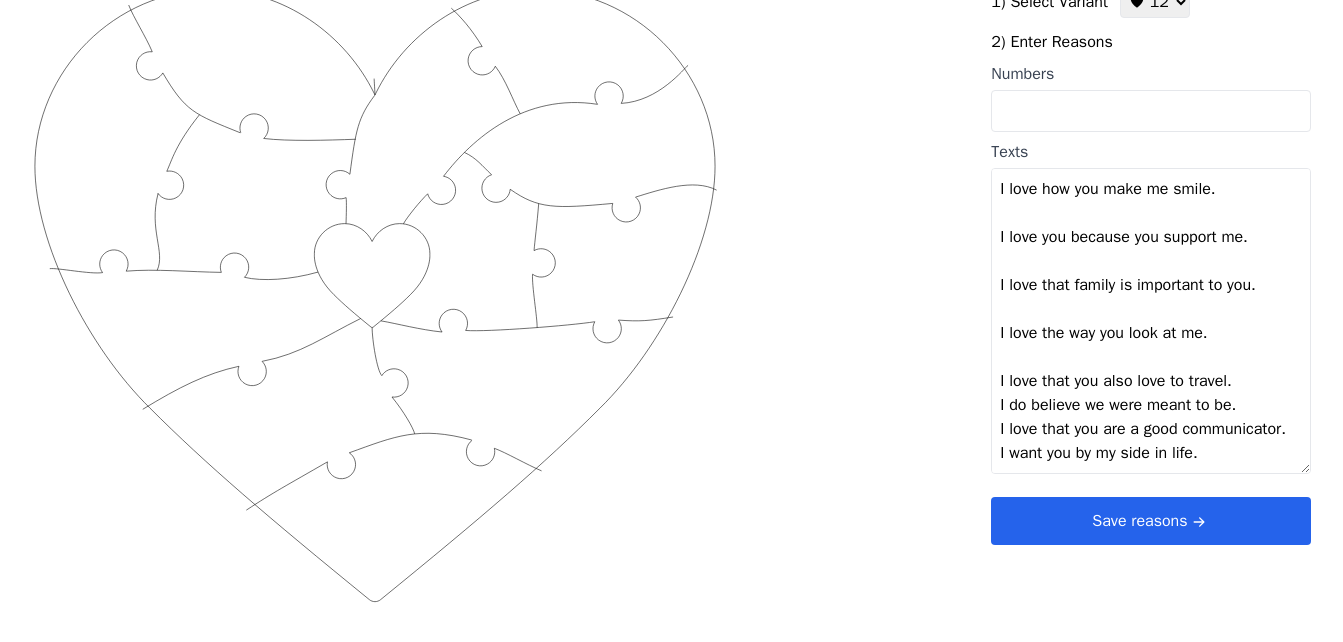 click on "love you because you do the right thing.
I love your goofiness.
I love you because of the thing our hearts do.
I love that you keep me calm.
I love how you make me smile.
I love you because you support me.
I love that family is important to you.
I love the way you look at me.
I love that you also love to travel.
I do believe we were meant to be.
I love that you are a good communicator.
I want you by my side in life." at bounding box center (1151, 321) 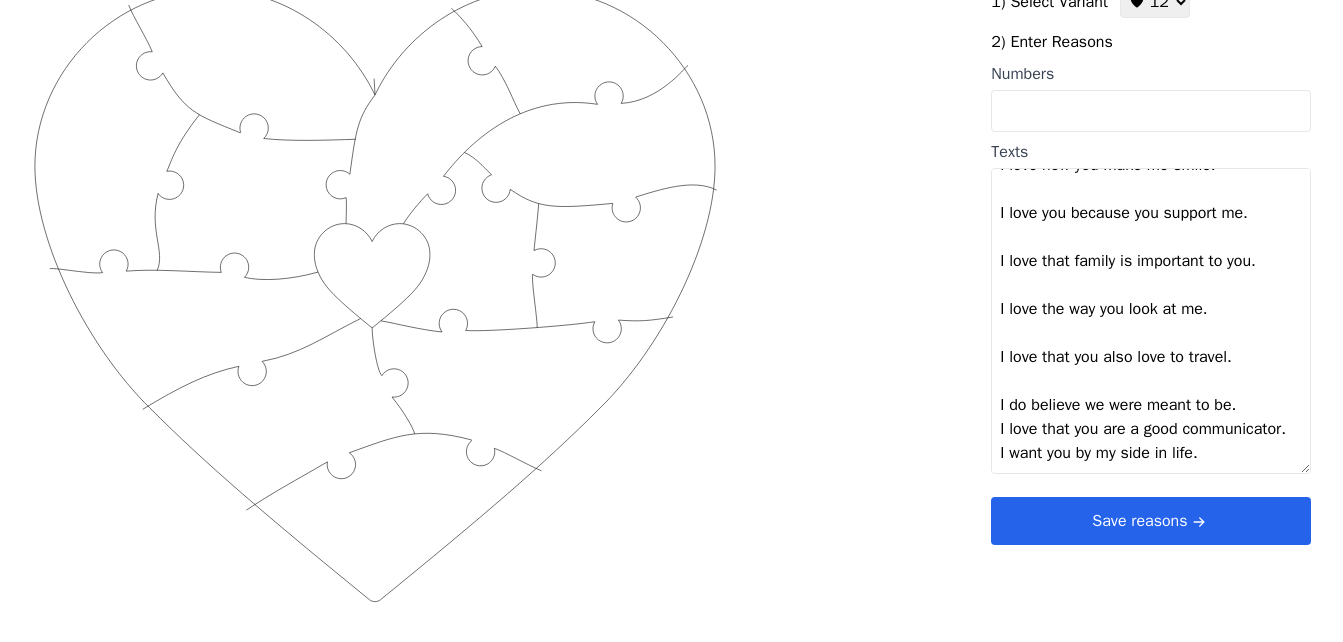 scroll, scrollTop: 288, scrollLeft: 0, axis: vertical 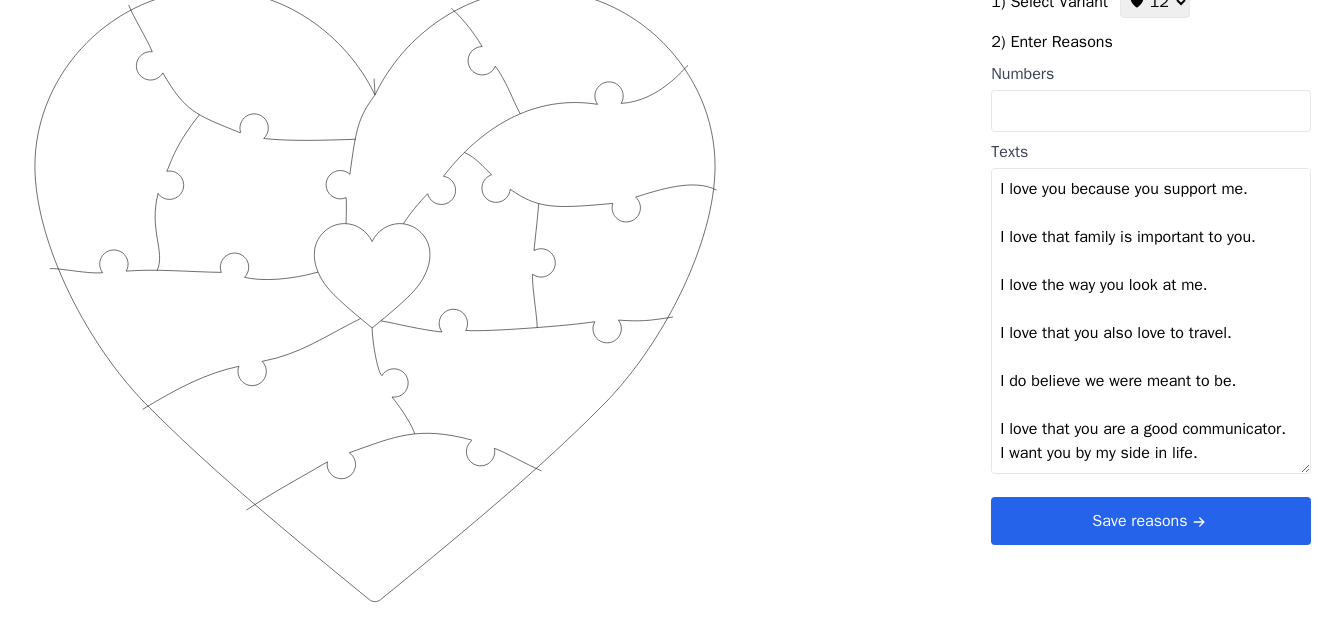 click on "love you because you do the right thing.
I love your goofiness.
I love you because of the thing our hearts do.
I love that you keep me calm.
I love how you make me smile.
I love you because you support me.
I love that family is important to you.
I love the way you look at me.
I love that you also love to travel.
I do believe we were meant to be.
I love that you are a good communicator.
I want you by my side in life." at bounding box center [1151, 321] 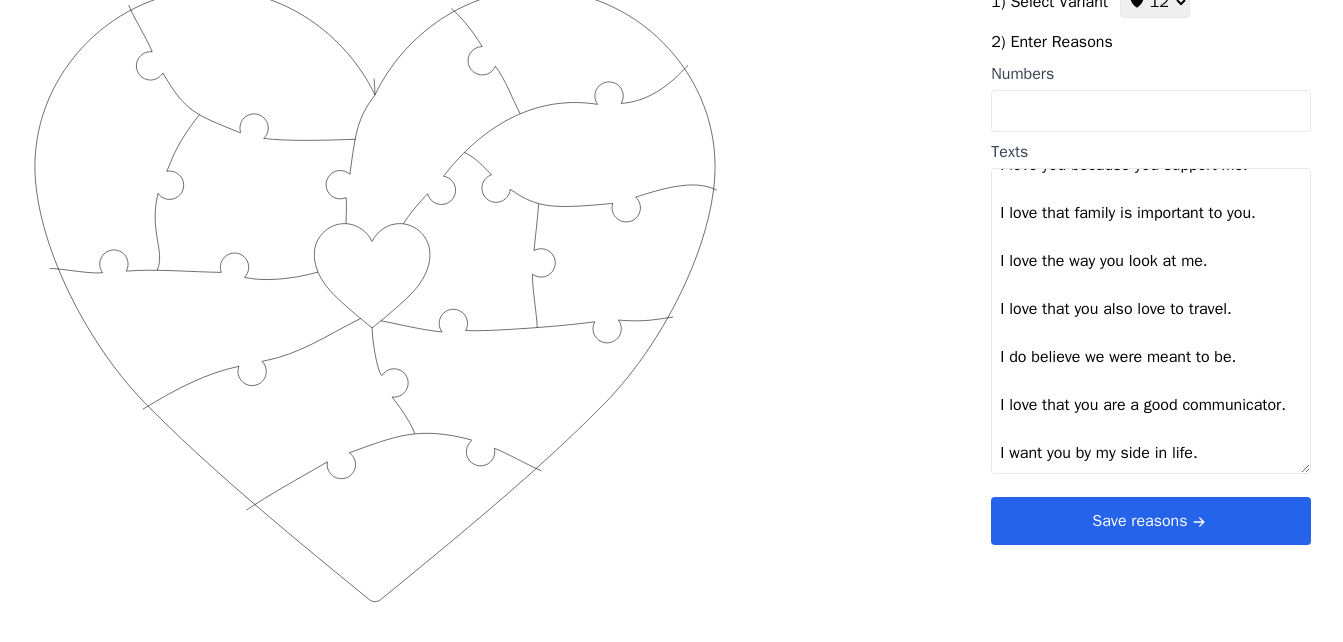 scroll, scrollTop: 336, scrollLeft: 0, axis: vertical 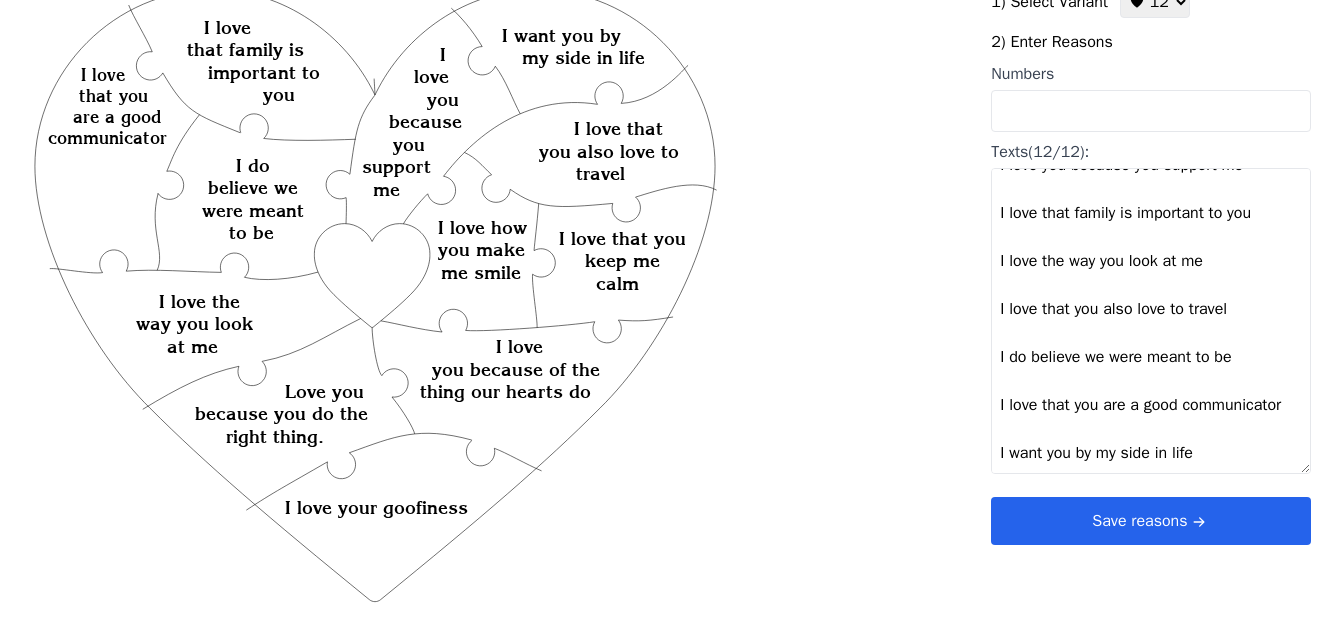 click on "Save reasons" at bounding box center [1151, 521] 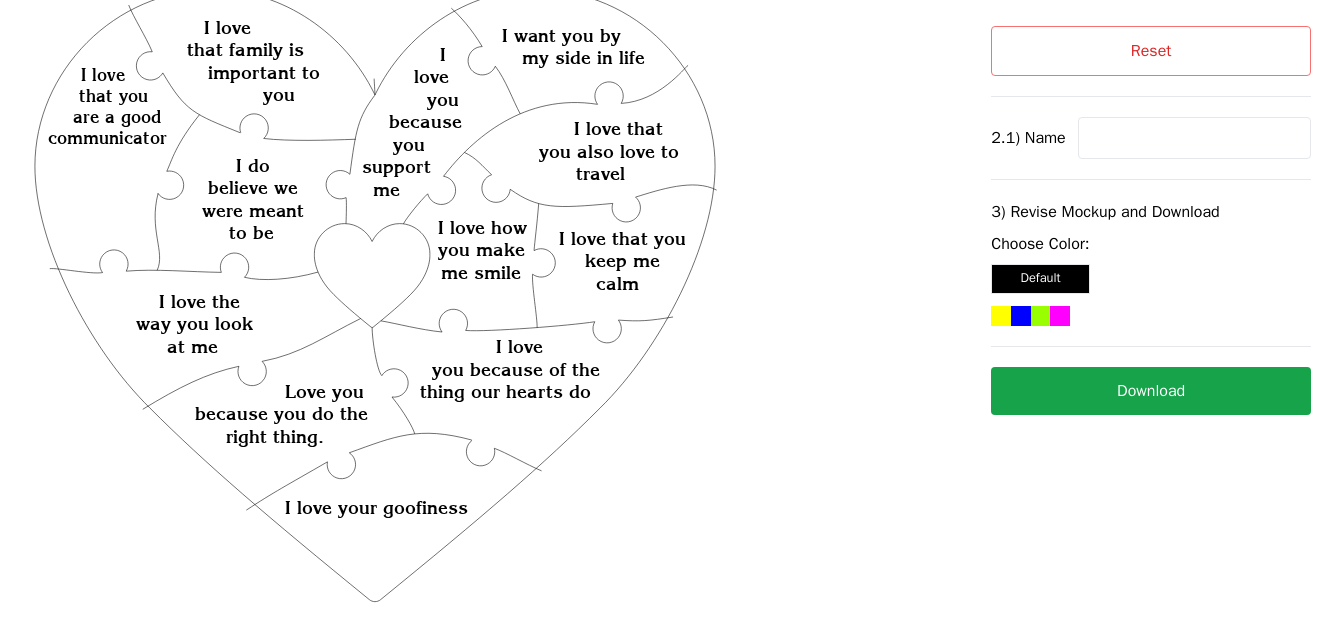 click at bounding box center [1194, 138] 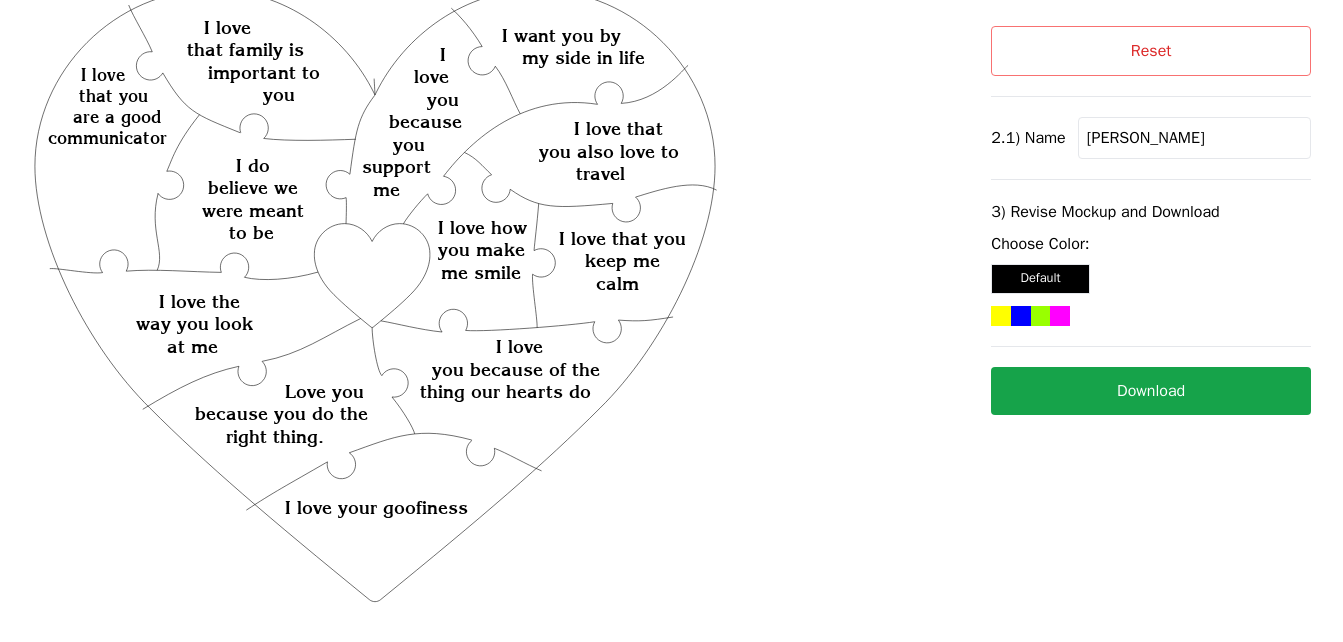 type on "[PERSON_NAME]" 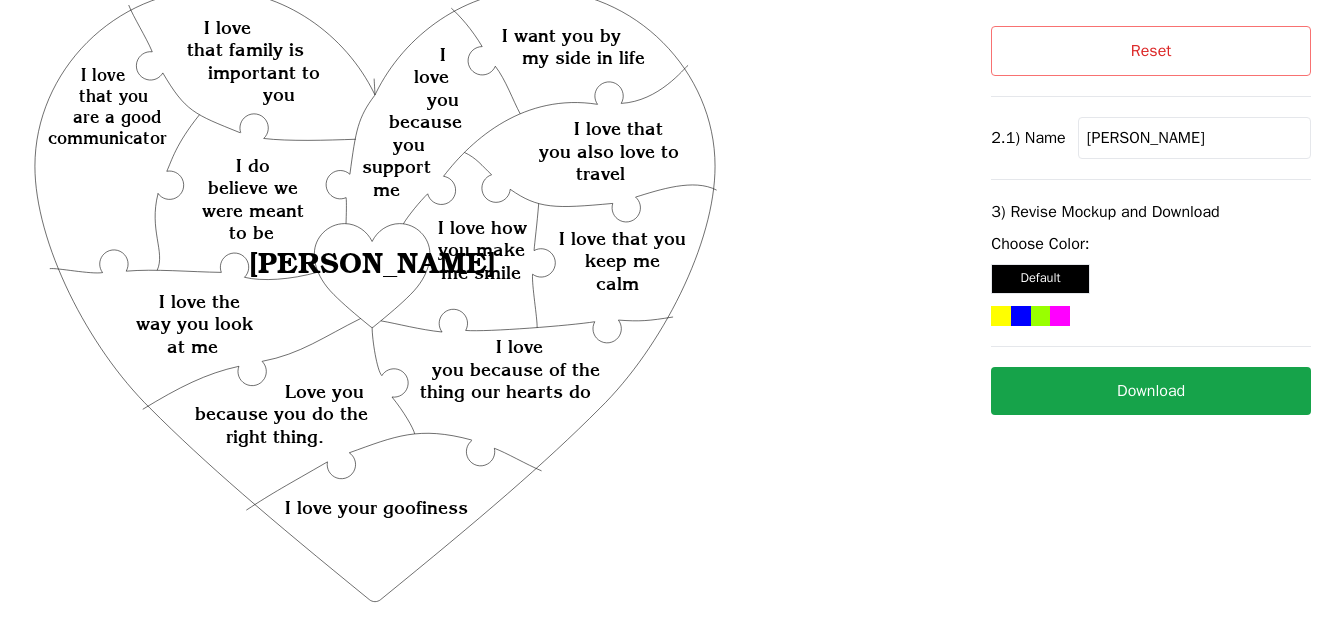 click 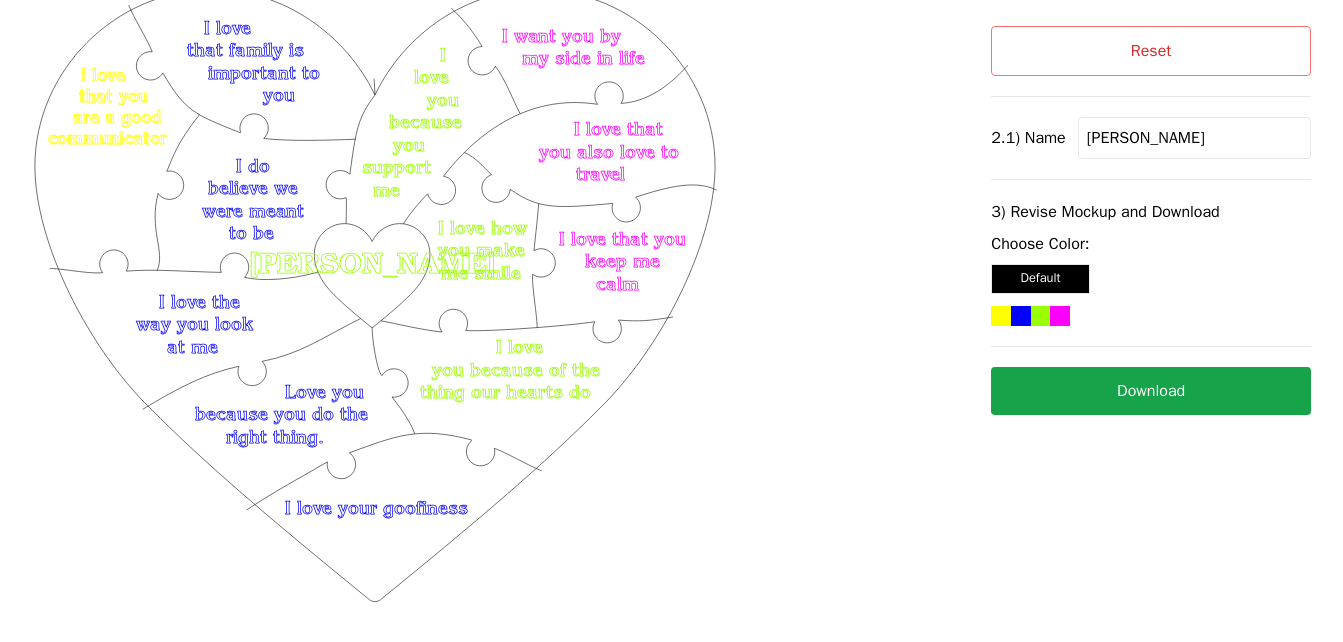 click on "Download" at bounding box center (1151, 391) 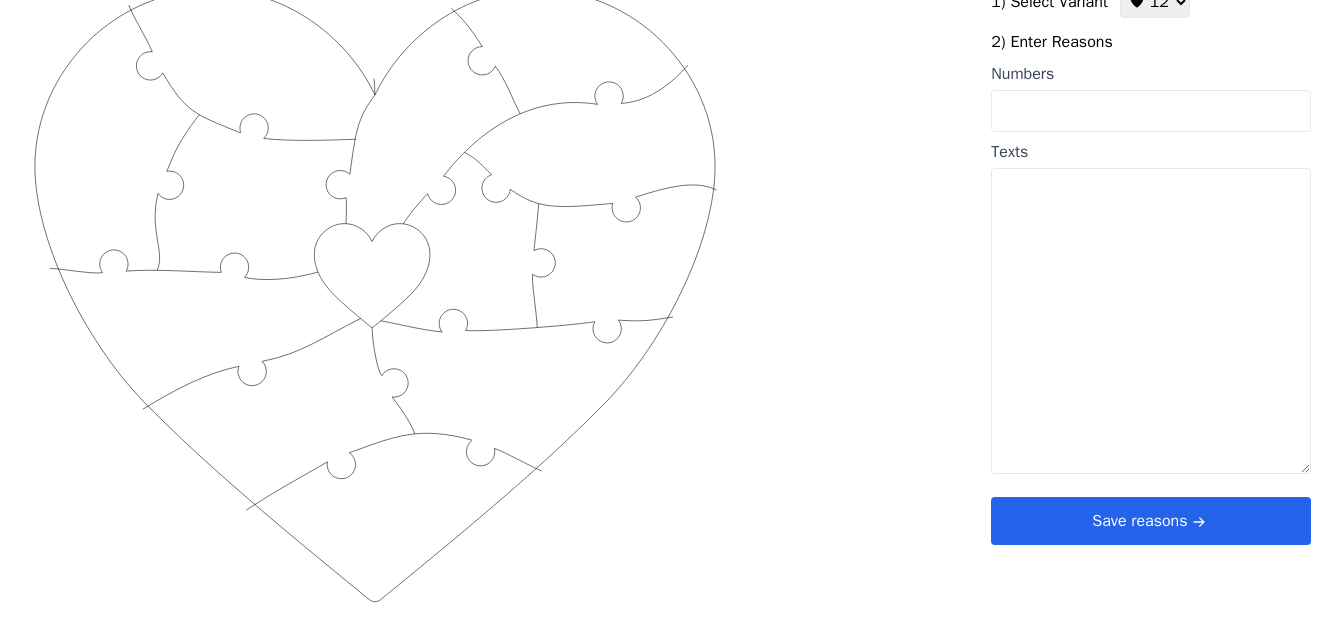 click on "♥ 12 ♥ 18 ♥ 28" at bounding box center (1155, 2) 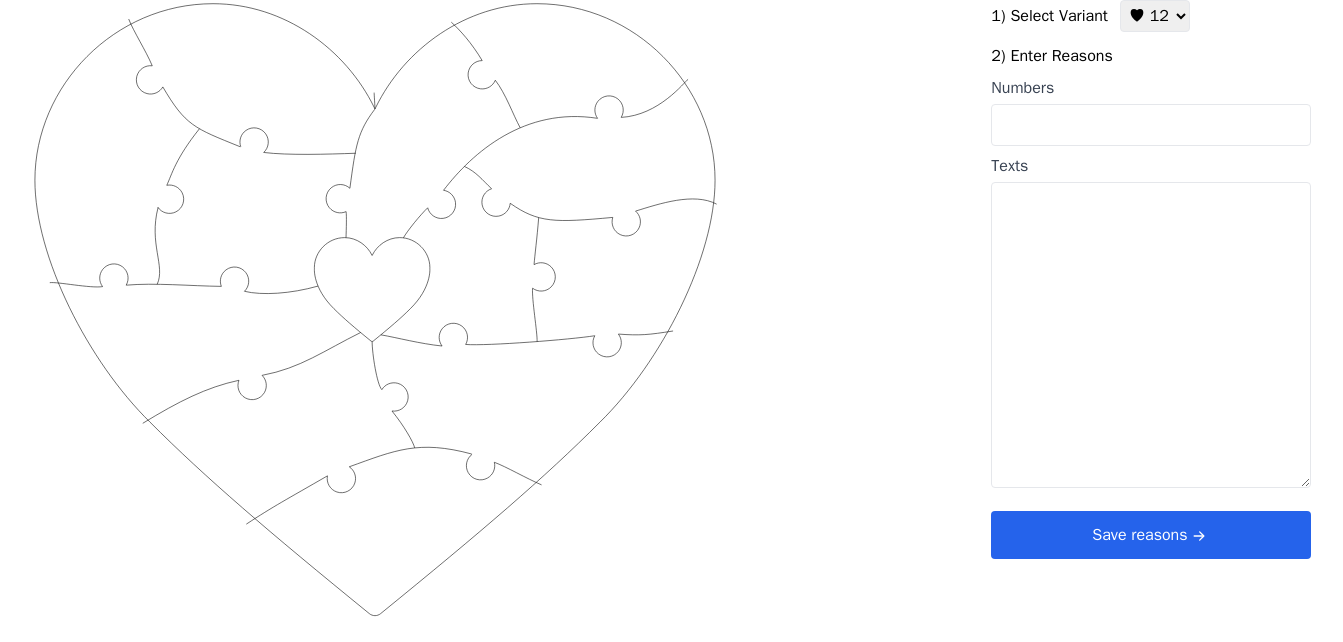 select on "2" 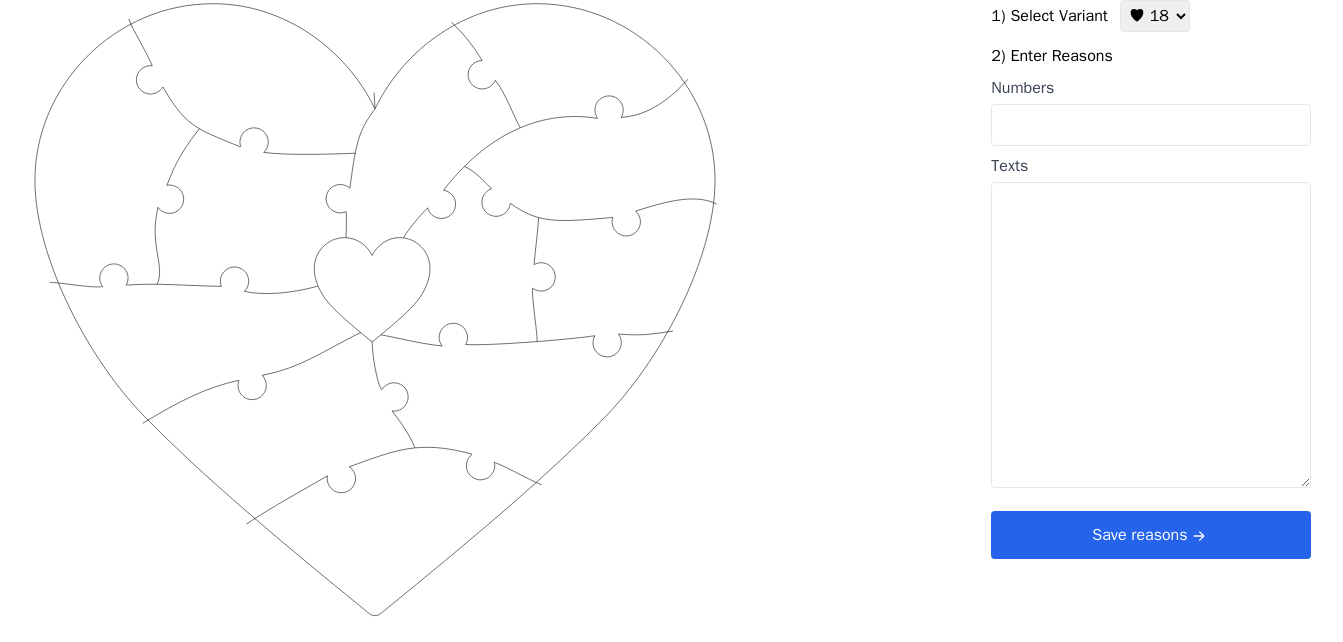 click on "♥ 12 ♥ 18 ♥ 28" at bounding box center [1155, 16] 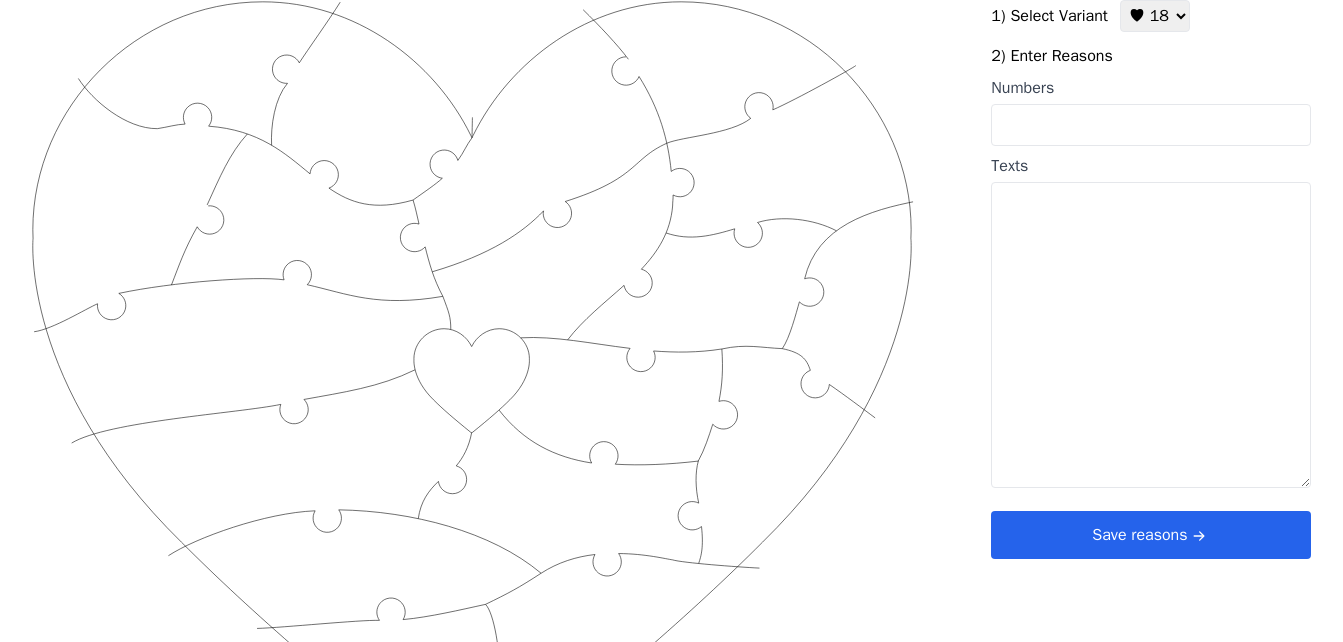click on "Numbers" at bounding box center [1151, 125] 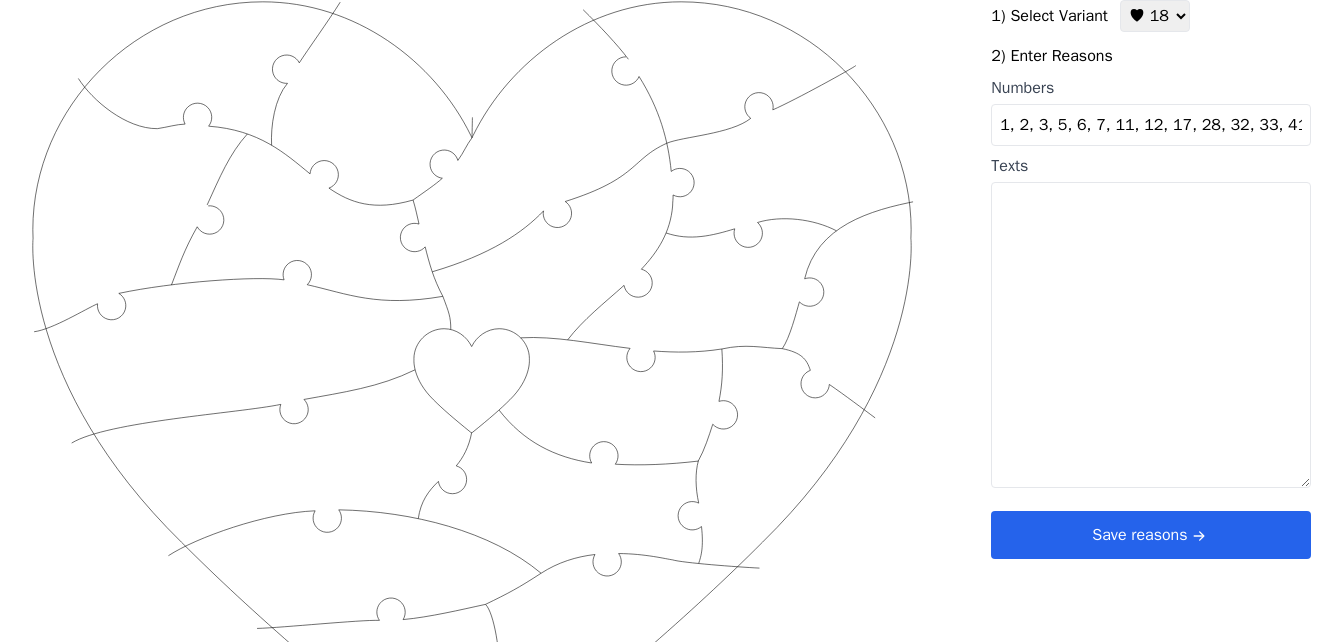 scroll, scrollTop: 0, scrollLeft: 90, axis: horizontal 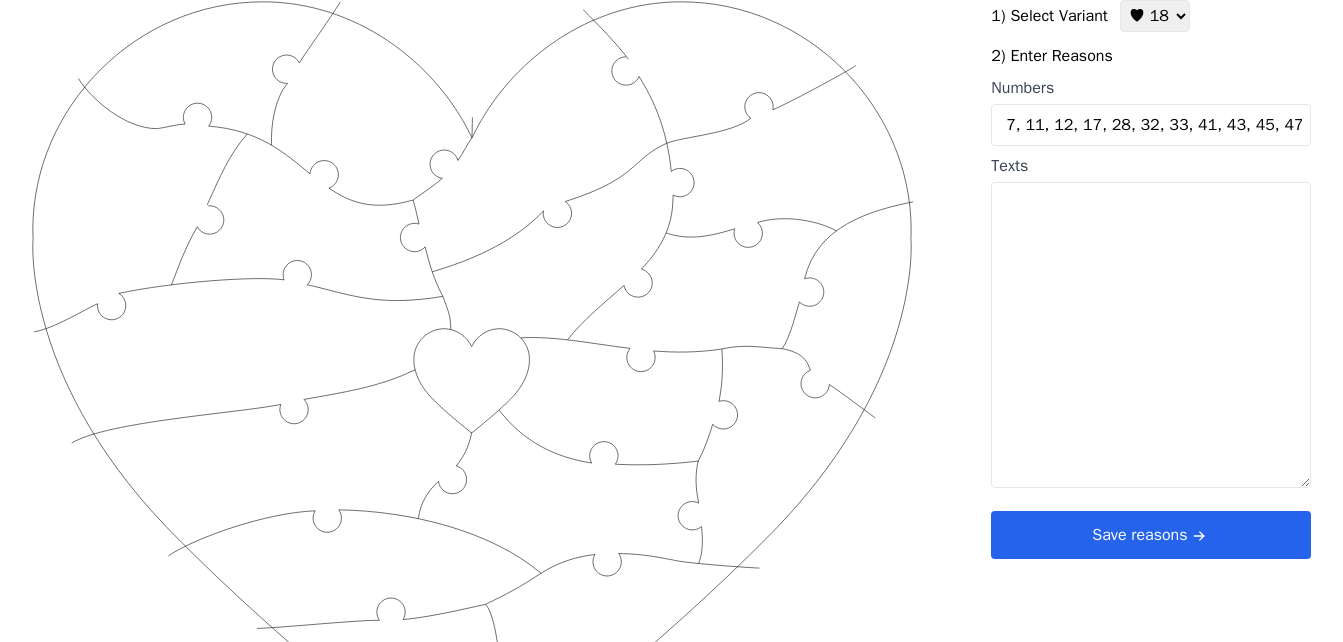 type on "1, 2, 3, 5, 6, 7, 11, 12, 17, 28, 32, 33, 41, 43, 45, 47, 49, 55" 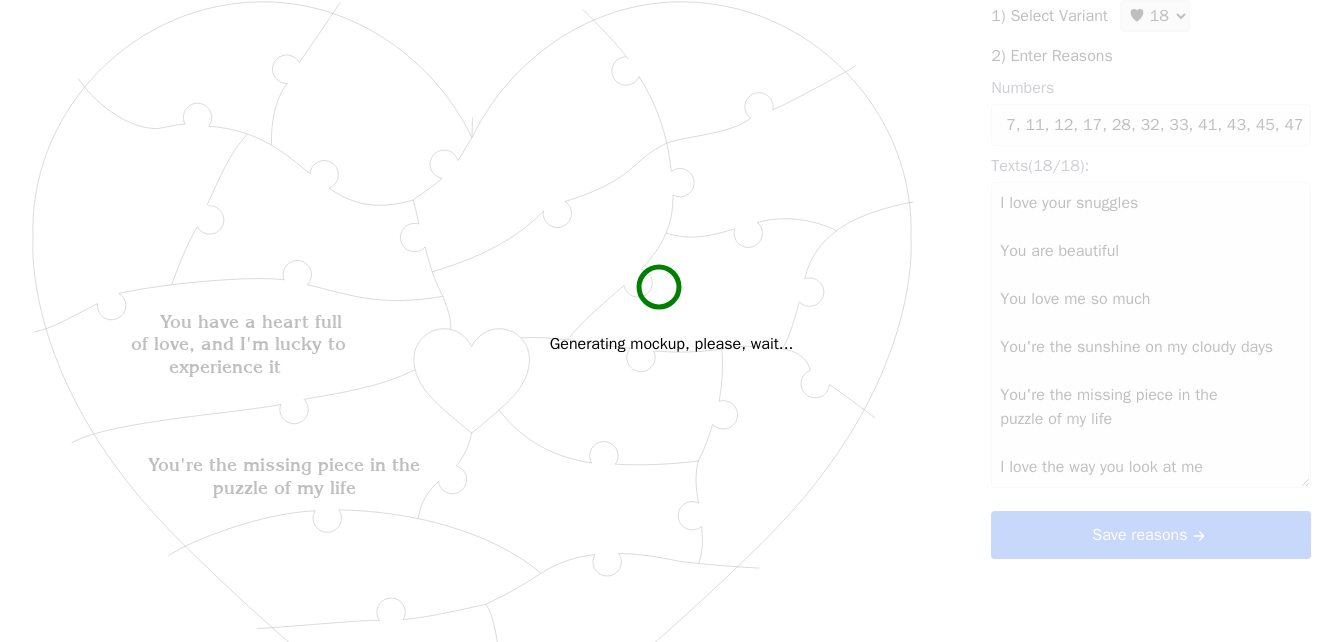 scroll, scrollTop: 0, scrollLeft: 0, axis: both 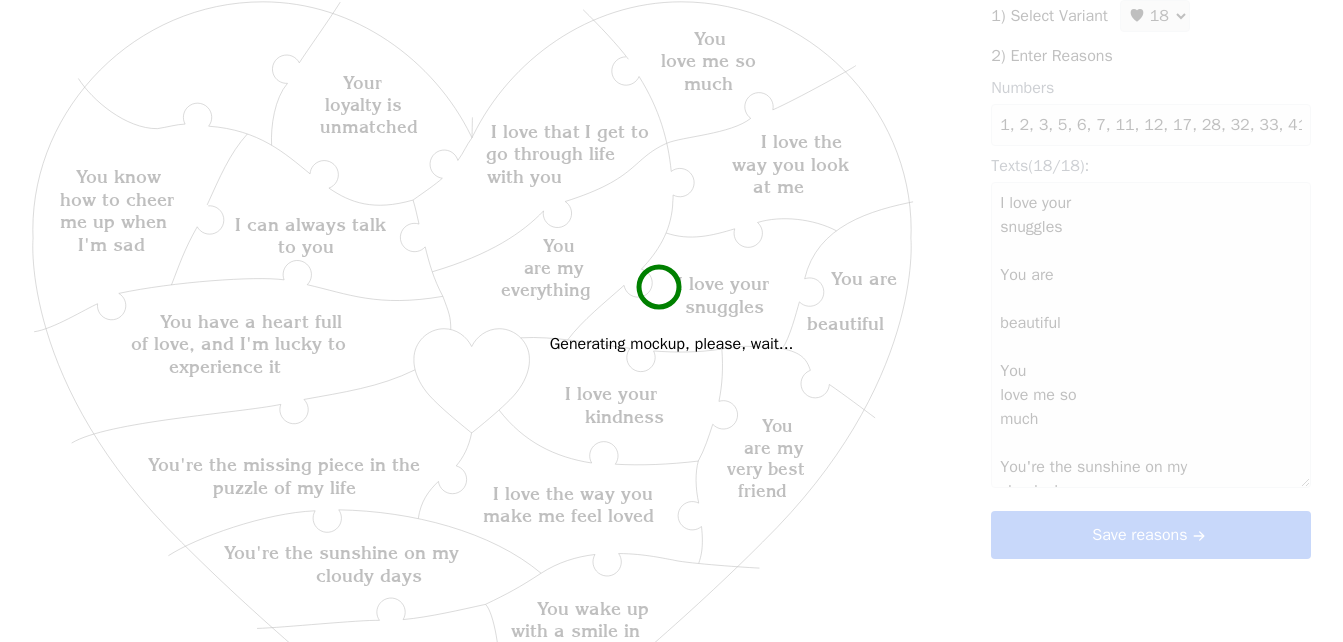 type on "I love your
snuggles
You are
beautiful
You
love me so
much
You're the sunshine on my
cloudy days
You're the missing piece in the
puzzle of my life
I love the
way you look
at me
You
are my
everything
You
are my
very best
friend
We understand
each other
so well
I can always talk
to you
You know
how to cheer
me up when
I'm sad
You have a heart full
of love, and I'm lucky to
experience it
Your
loyalty is
unmatched
You're my
person
You wake up
with a smile in
the morning
I love the way you
make me feel loved
I love your
kindness
I love that I get to
go through life
with you" 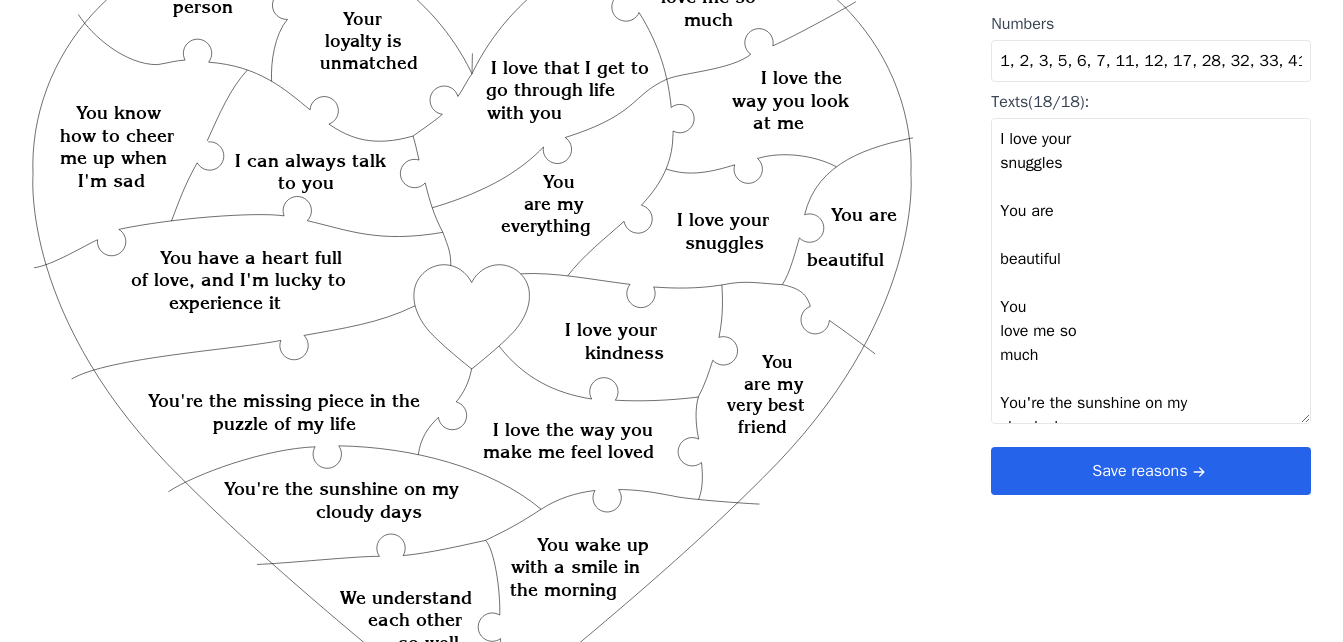 scroll, scrollTop: 186, scrollLeft: 0, axis: vertical 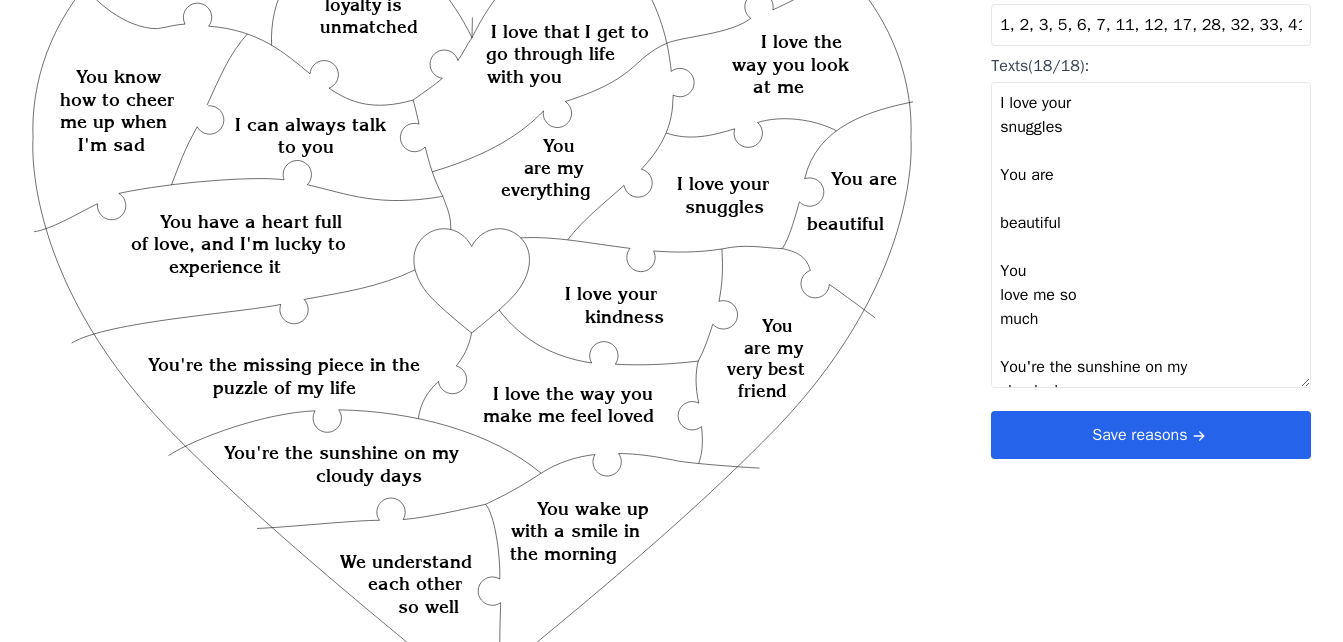 click on "Save reasons" at bounding box center (1151, 435) 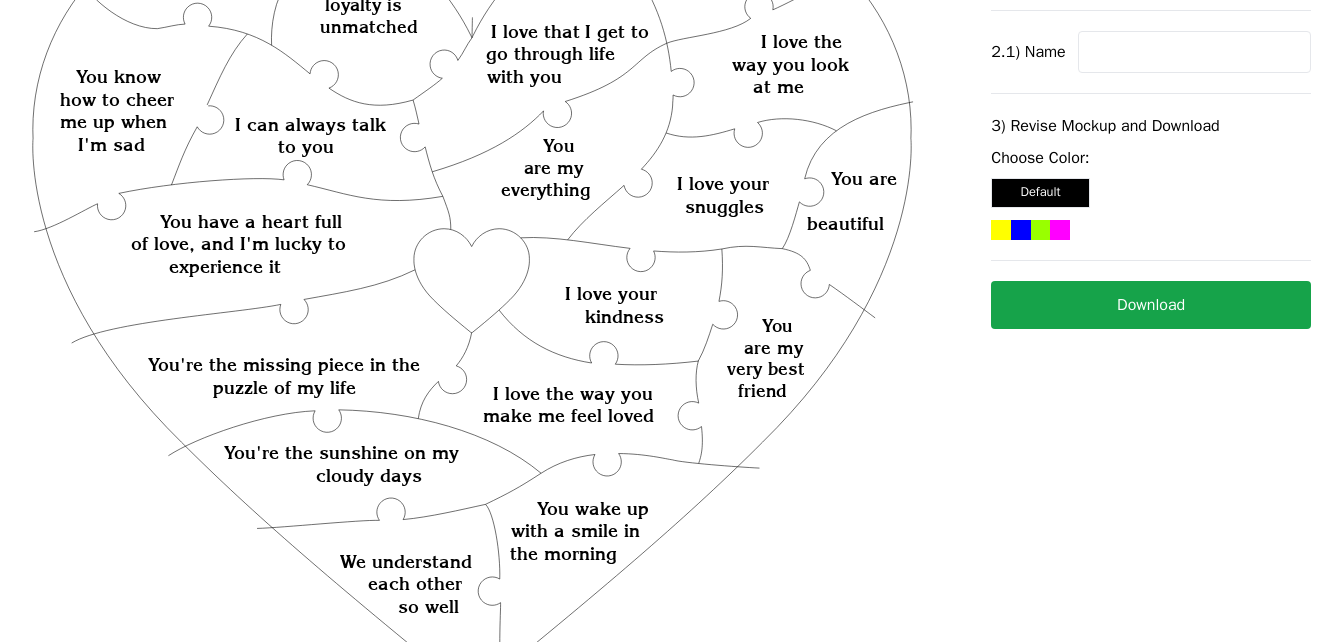 click at bounding box center (1194, 52) 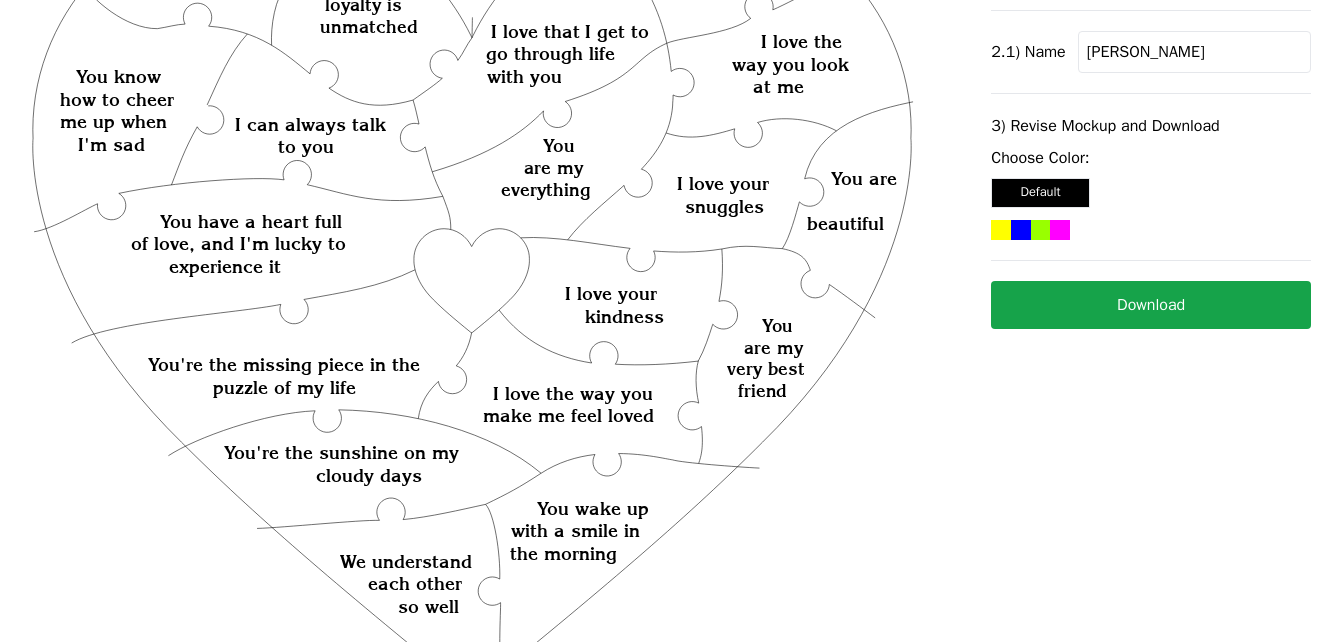 type on "[PERSON_NAME]" 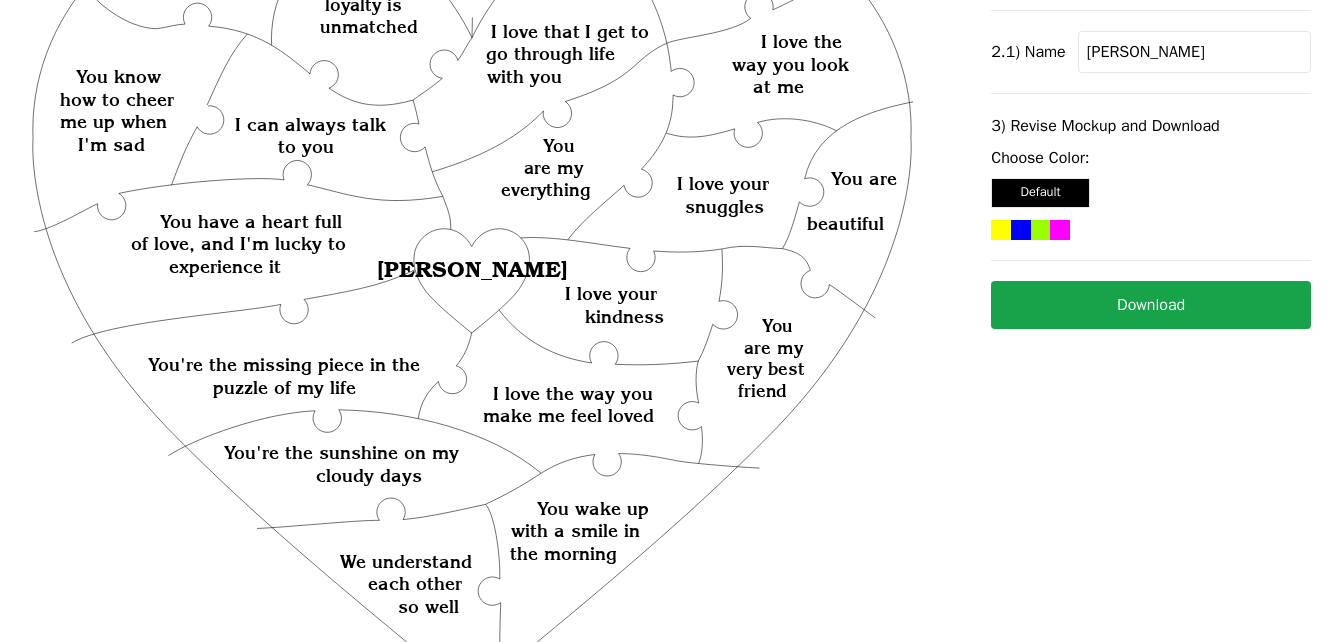click 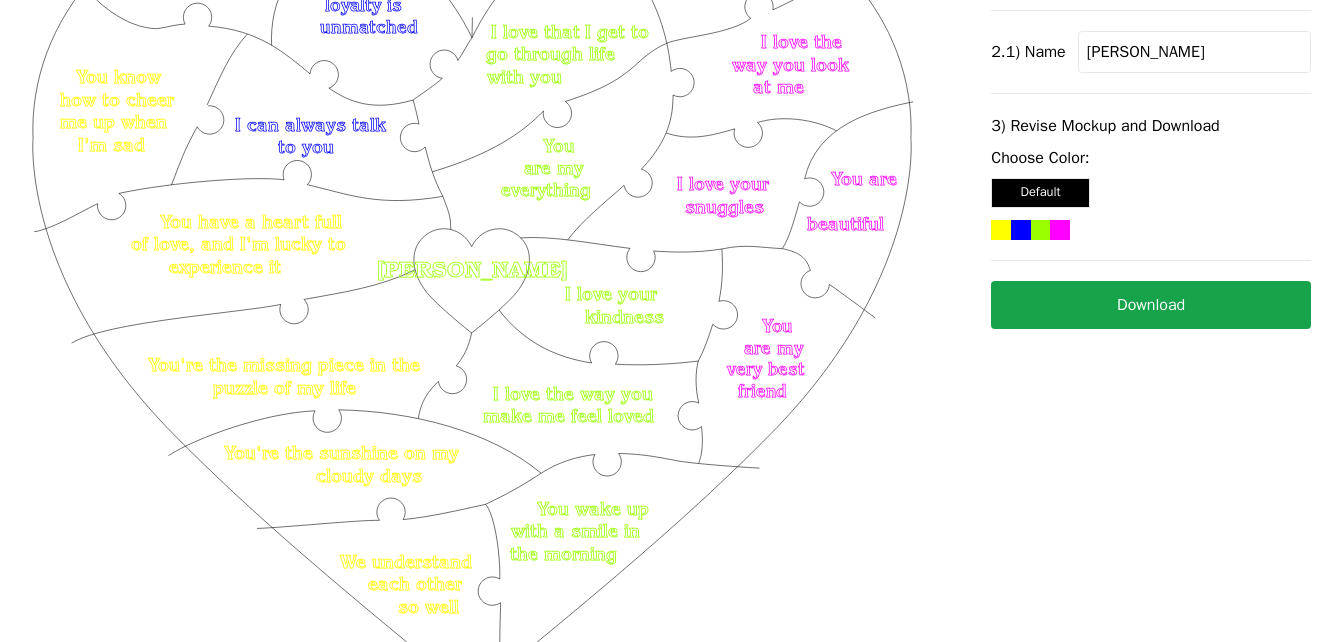 click on "Download" at bounding box center (1151, 305) 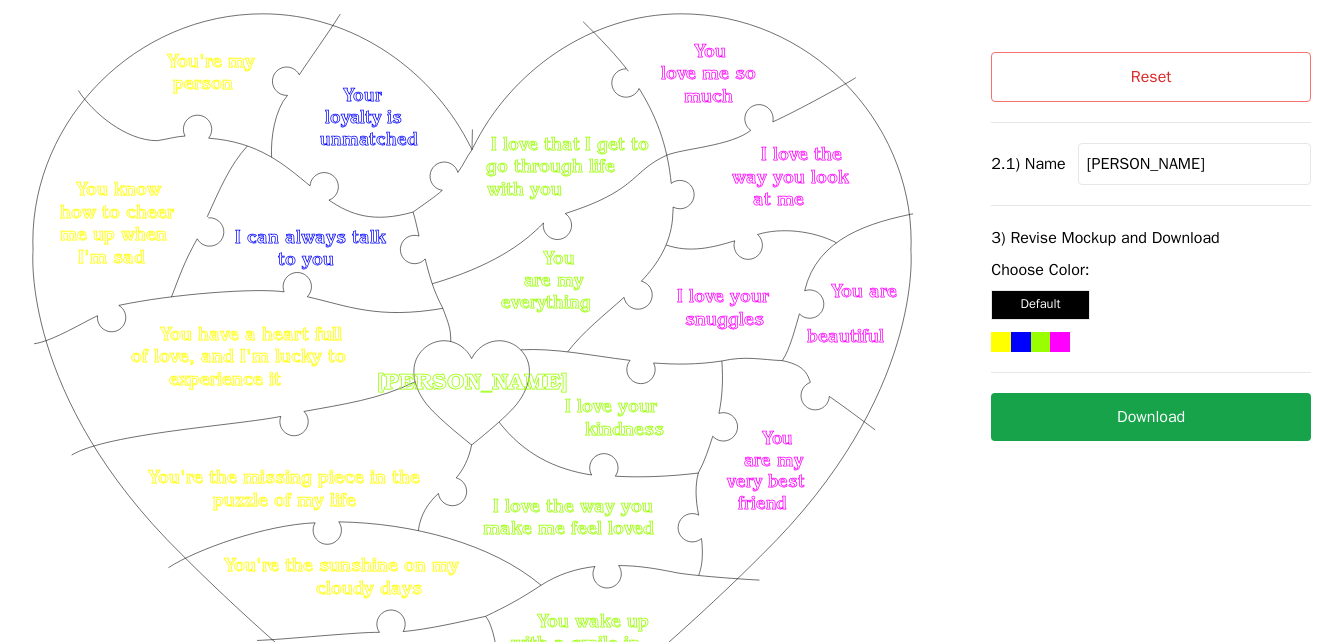 scroll, scrollTop: 0, scrollLeft: 0, axis: both 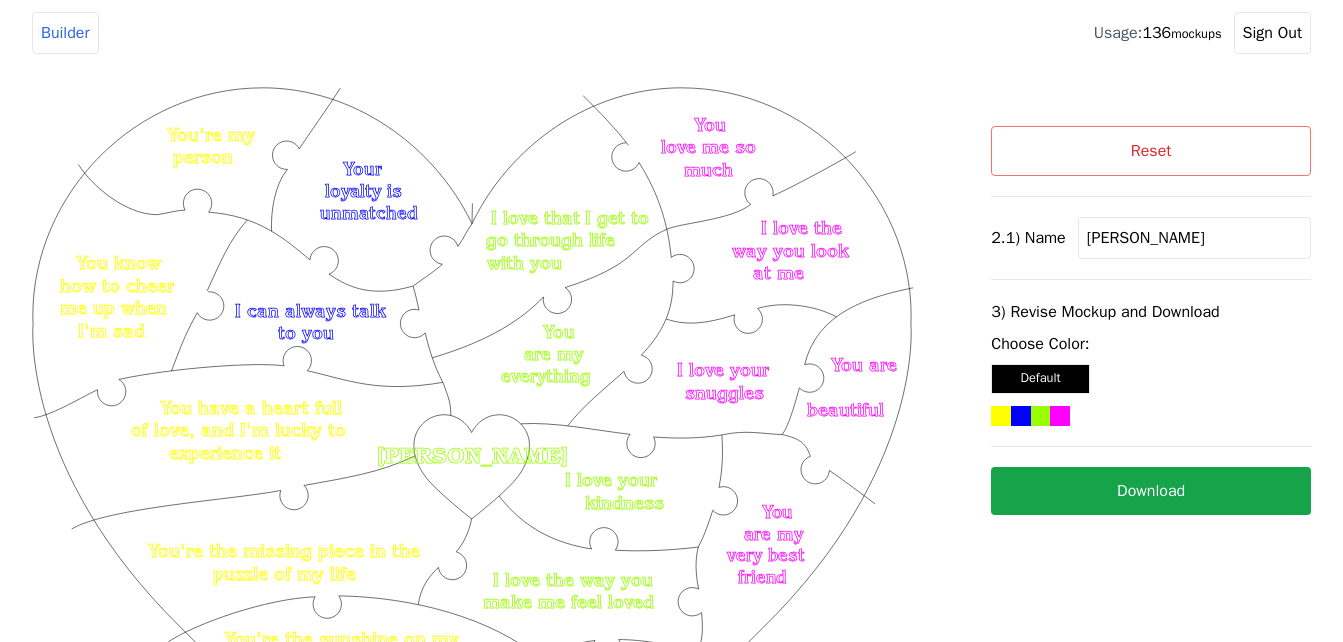 click on "Reset" at bounding box center (1151, 151) 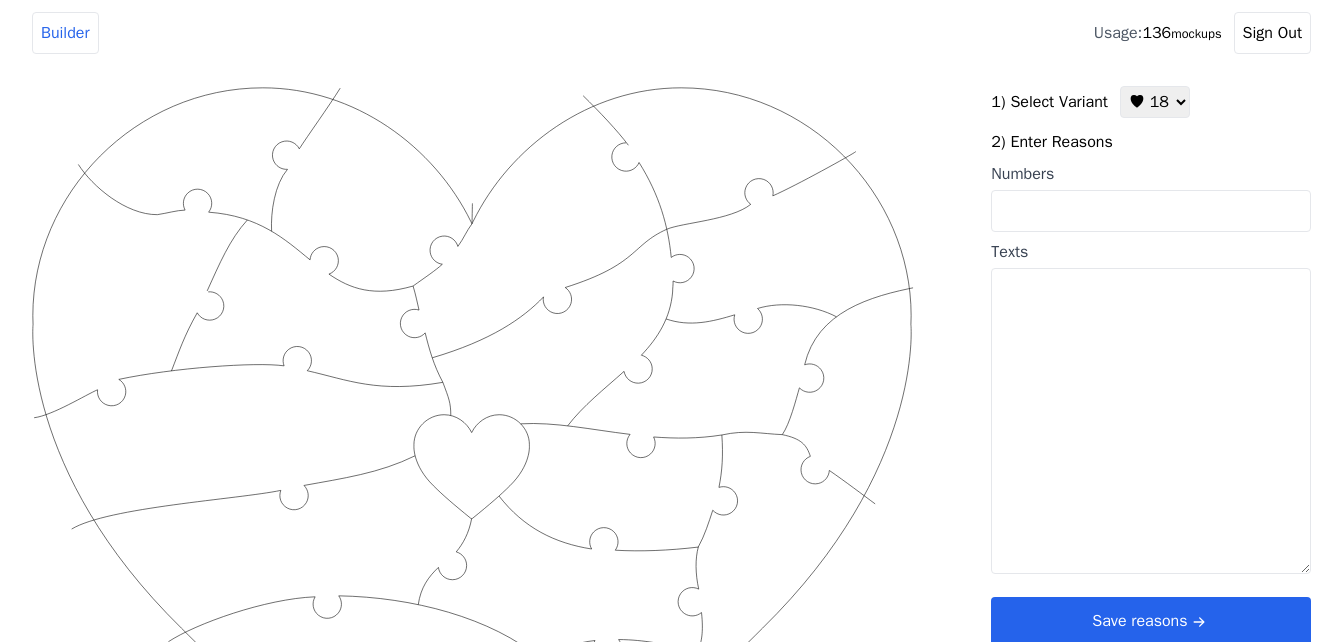 click on "♥ 12 ♥ 18 ♥ 28" at bounding box center [1155, 102] 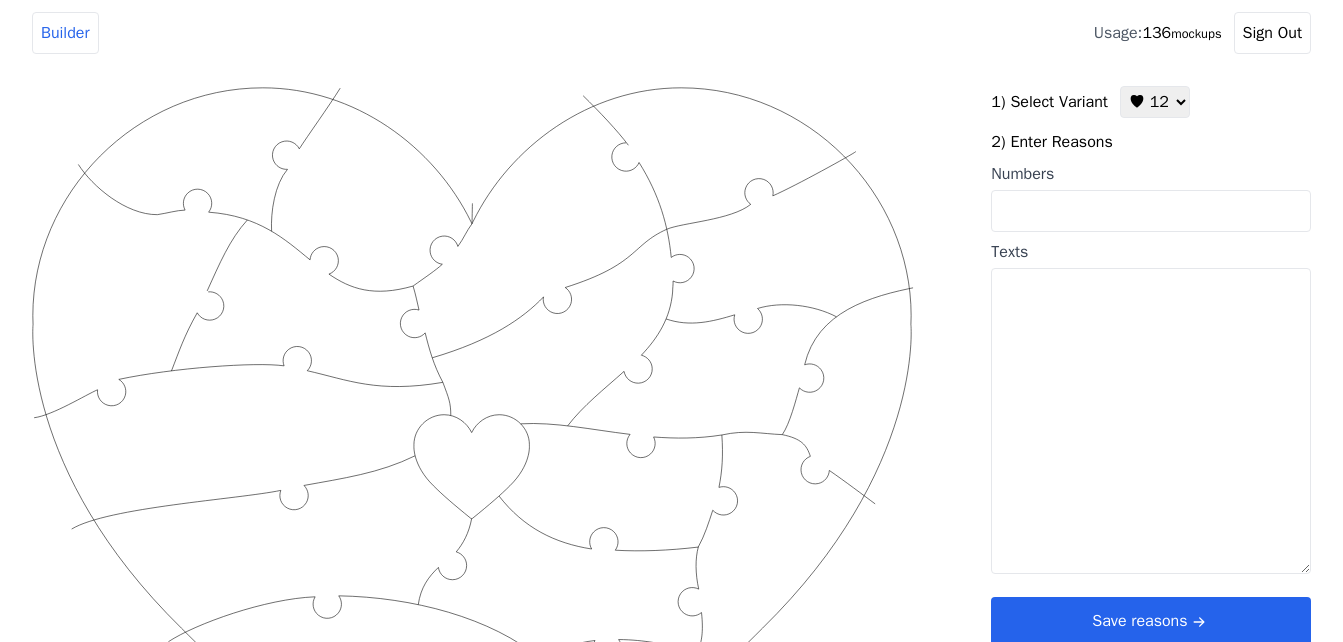 click on "♥ 12 ♥ 18 ♥ 28" at bounding box center [1155, 102] 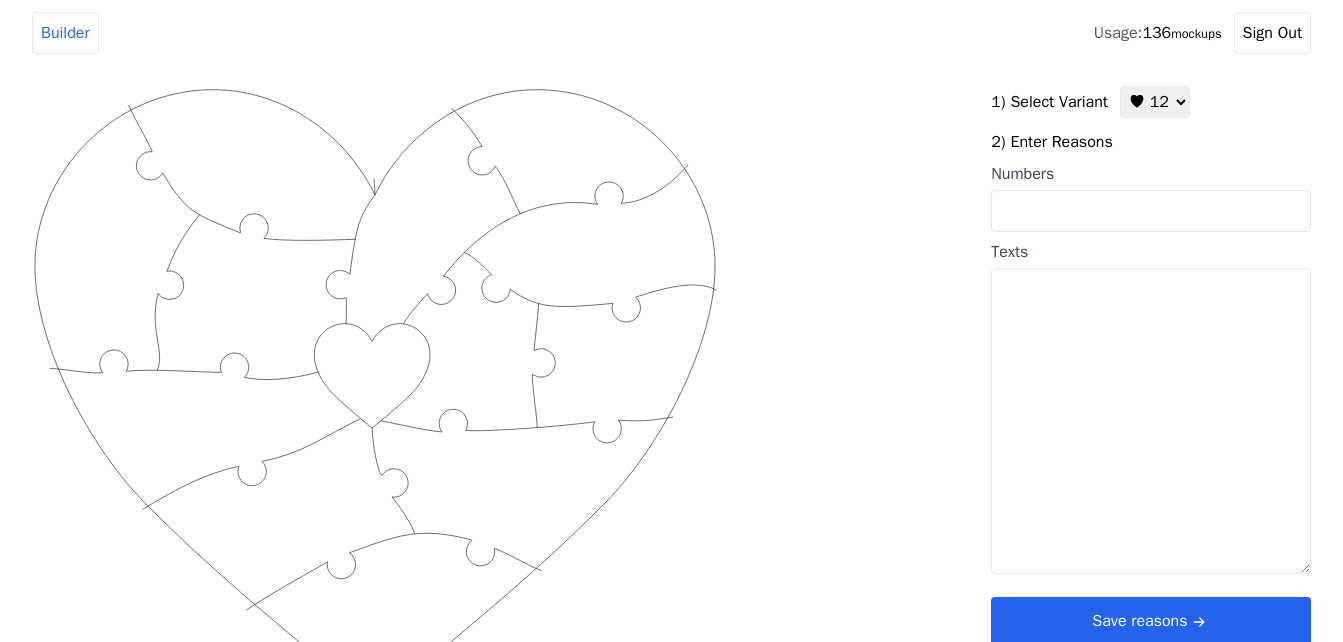 click on "Numbers" at bounding box center [1151, 211] 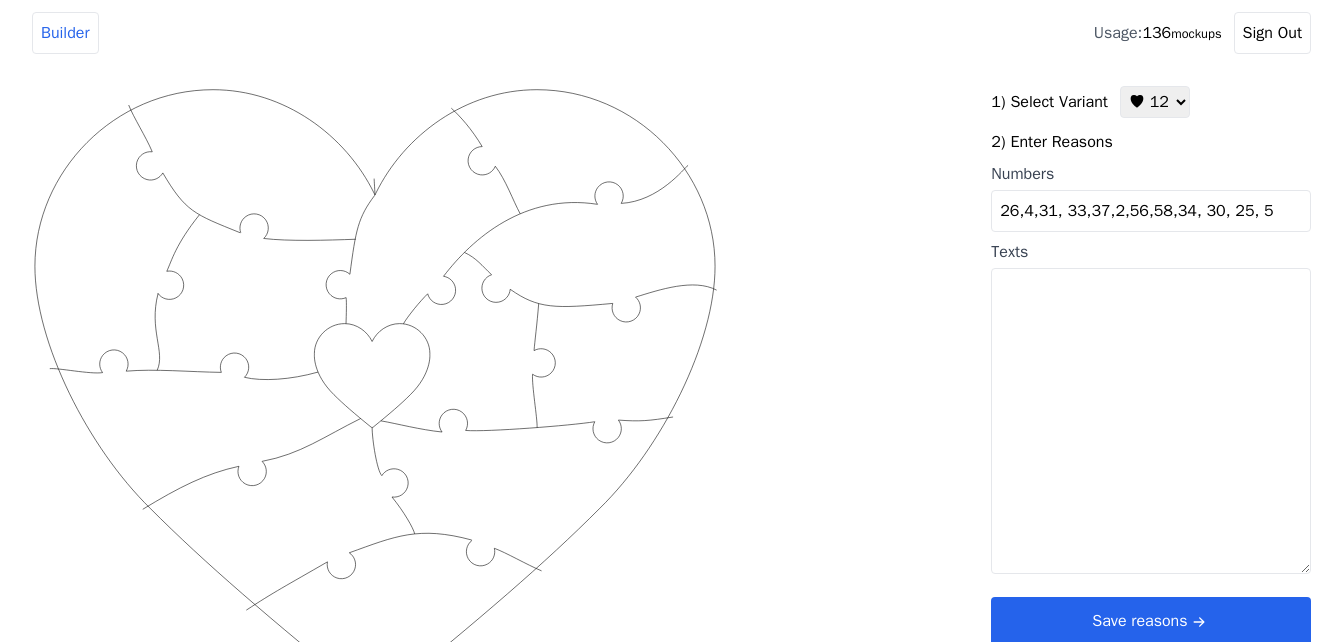 type on "26,4,31, 33,37,2,56,58,34, 30, 25, 5" 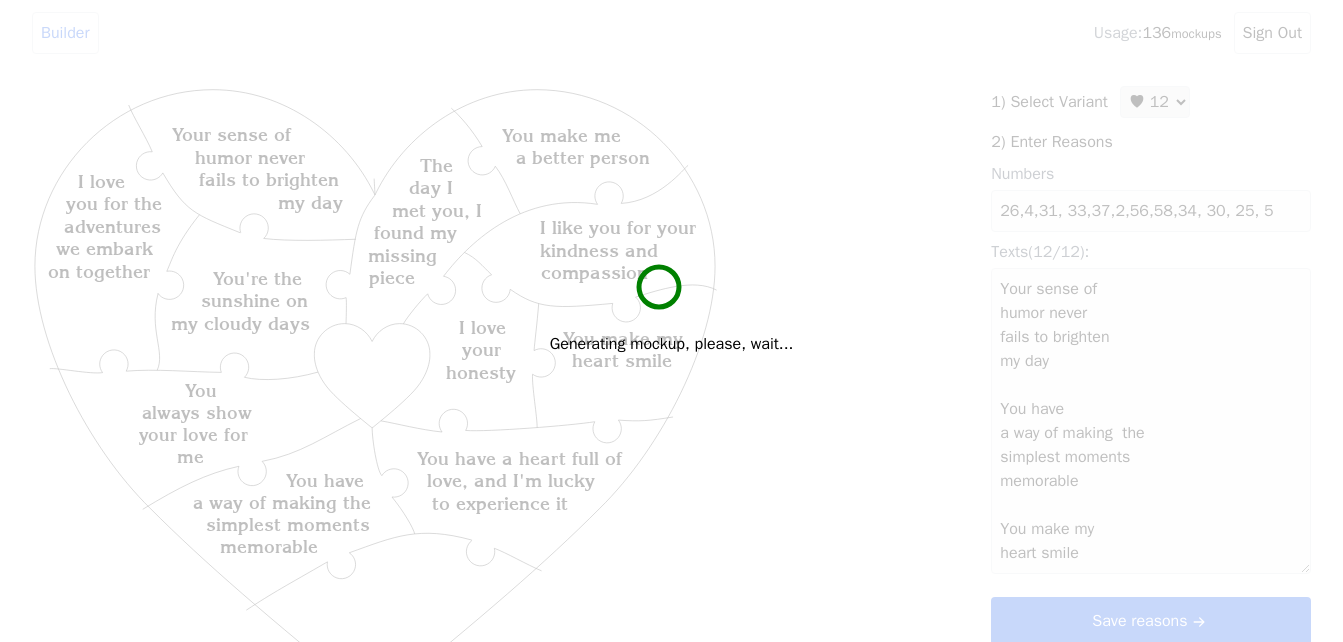 type on "Your sense of
humor never
fails to brighten
my day
You have
a way of making  the
simplest moments
memorable
You make my
heart smile
You have a heart full of
love, and I'm lucky
to experience it
I like you for your
kindness and
compassion
You are beautiful
I love
your
honesty
I love
you for the
adventures
we embark
on together
The
day I
met you, I
found my
missing
piece
You make me
a better person
You
always show
your love for
me
You're the
sunshine on
my cloudy days" 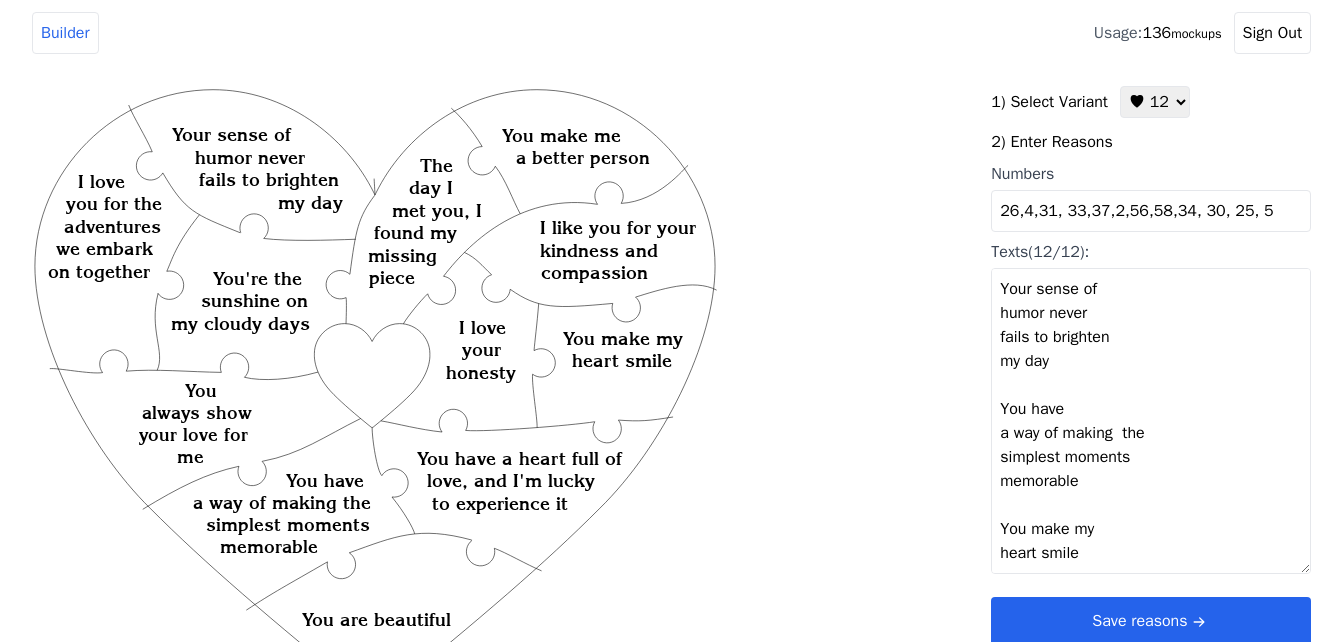 scroll, scrollTop: 100, scrollLeft: 0, axis: vertical 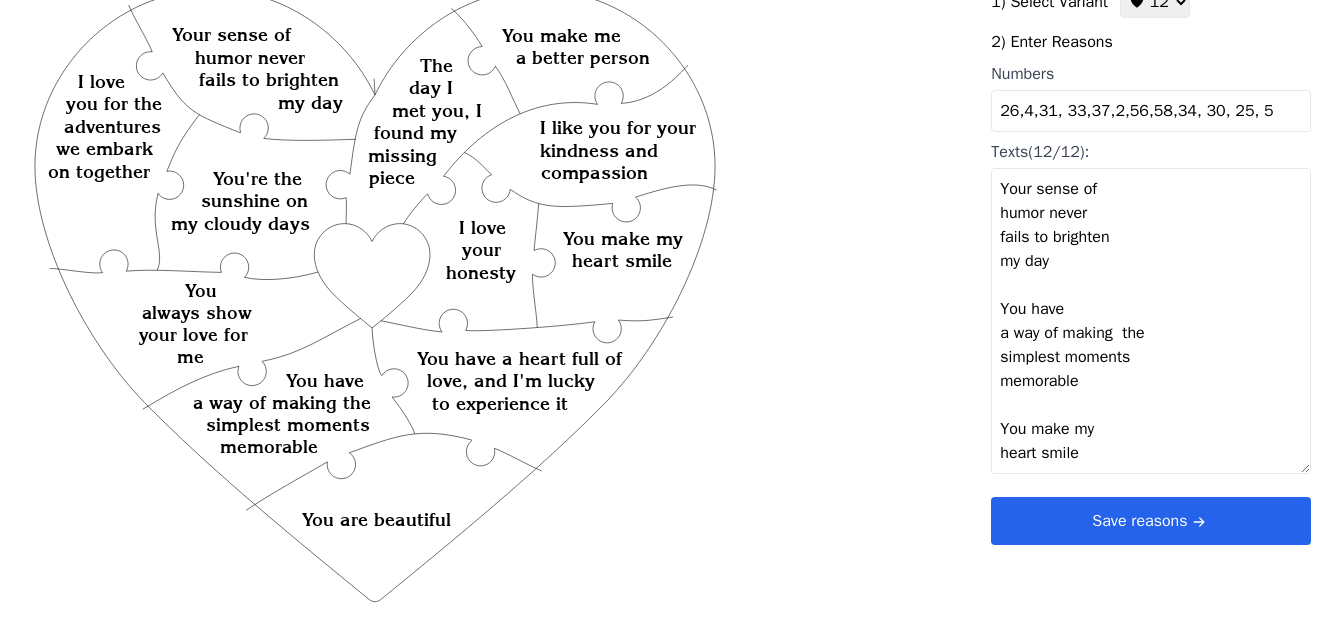 click on "Save reasons" at bounding box center [1151, 521] 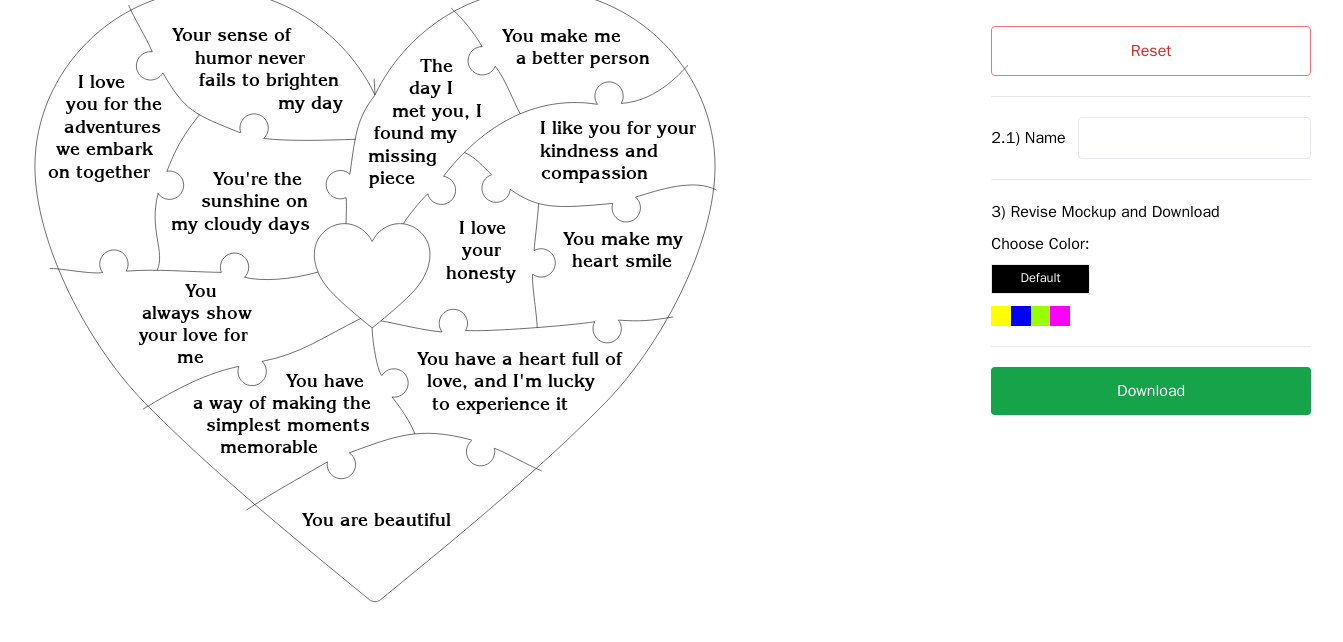 click at bounding box center [1194, 138] 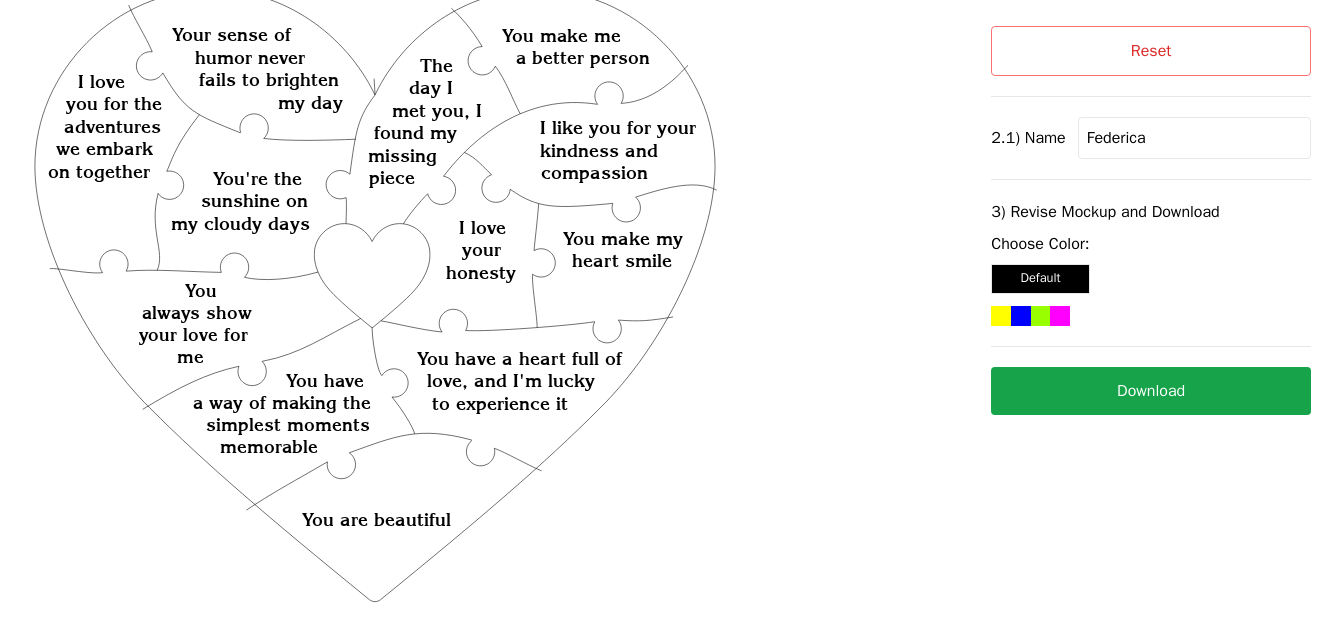 type on "Federica" 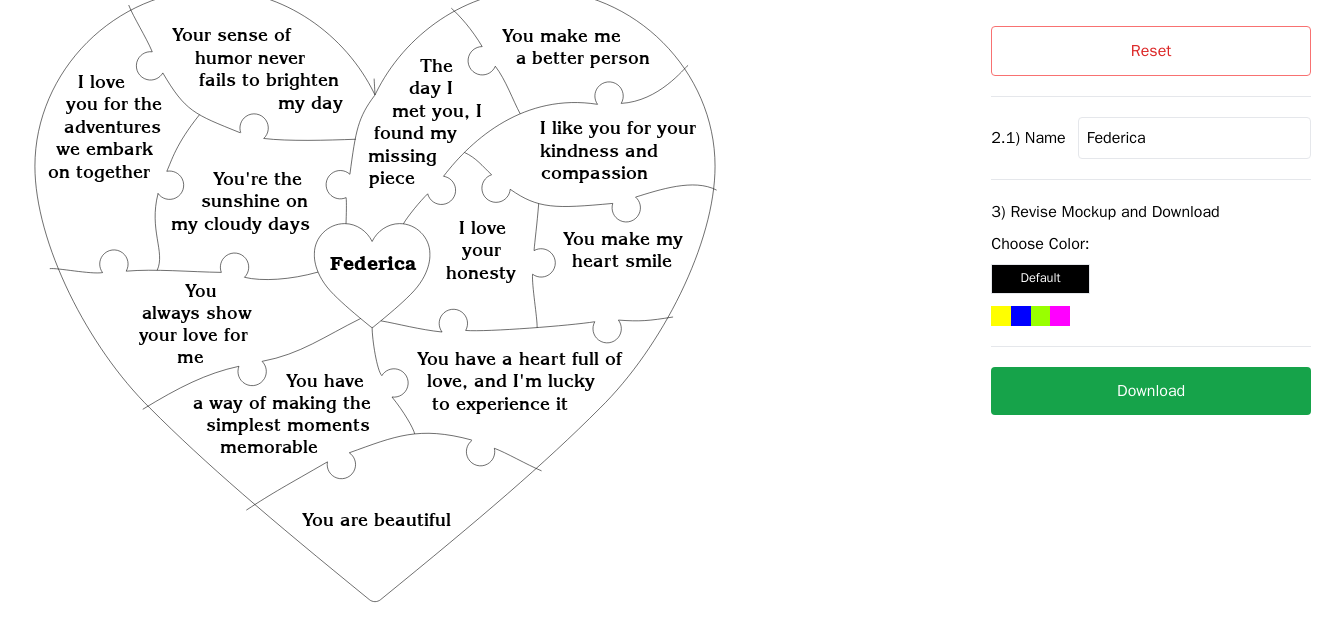 click 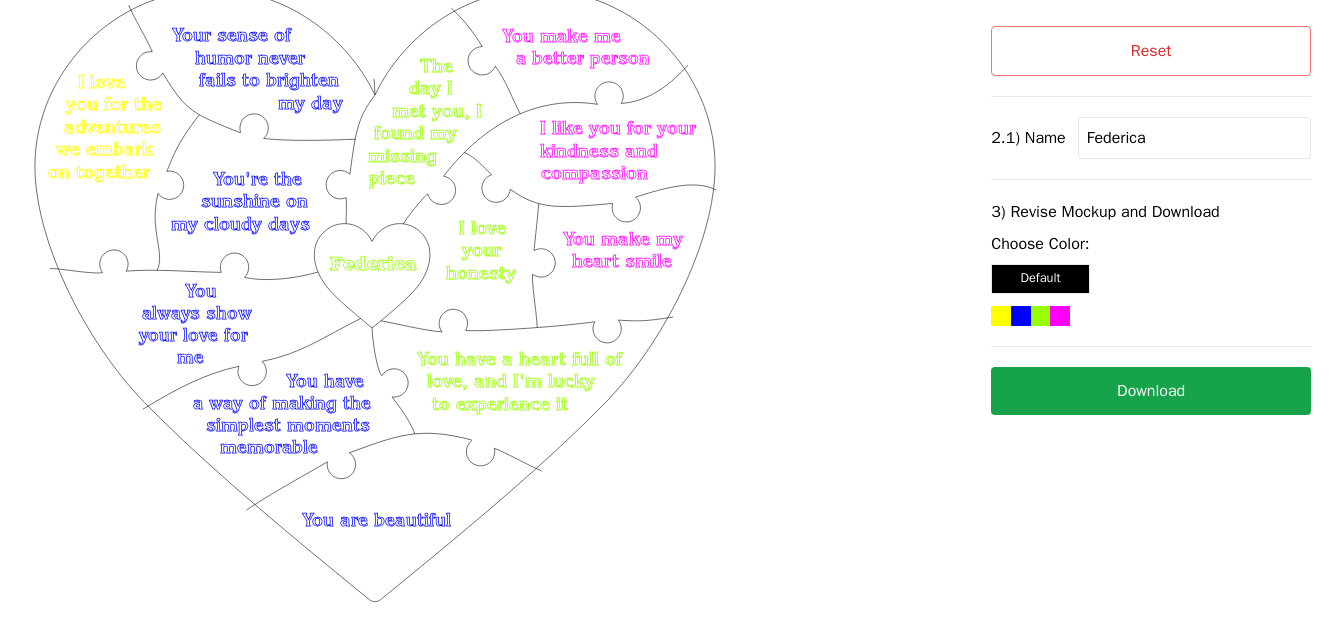 click on "Download" at bounding box center (1151, 391) 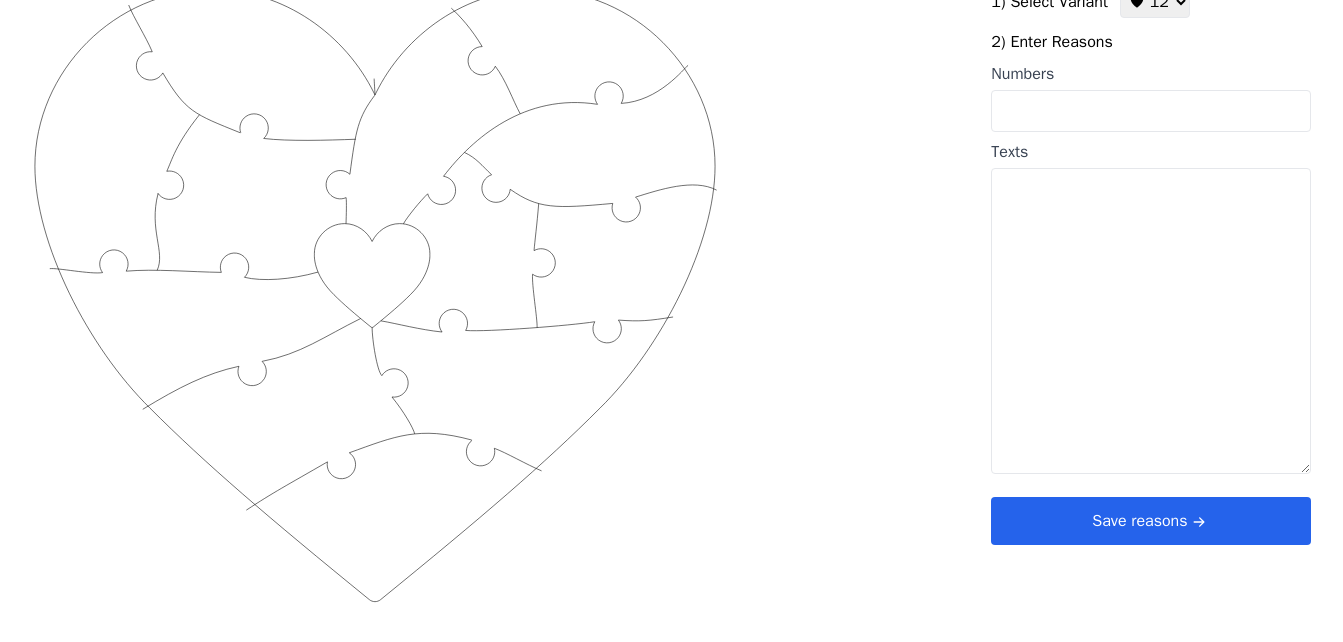 click on "♥ 12 ♥ 18 ♥ 28" at bounding box center (1155, 2) 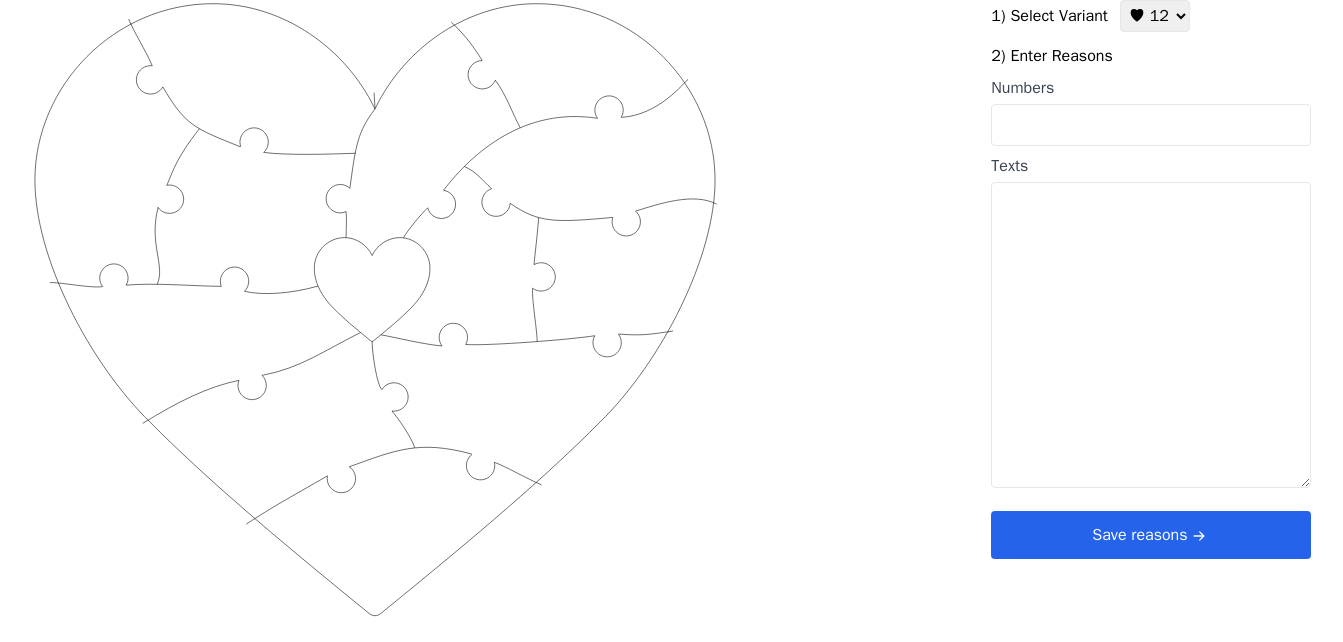 select on "2" 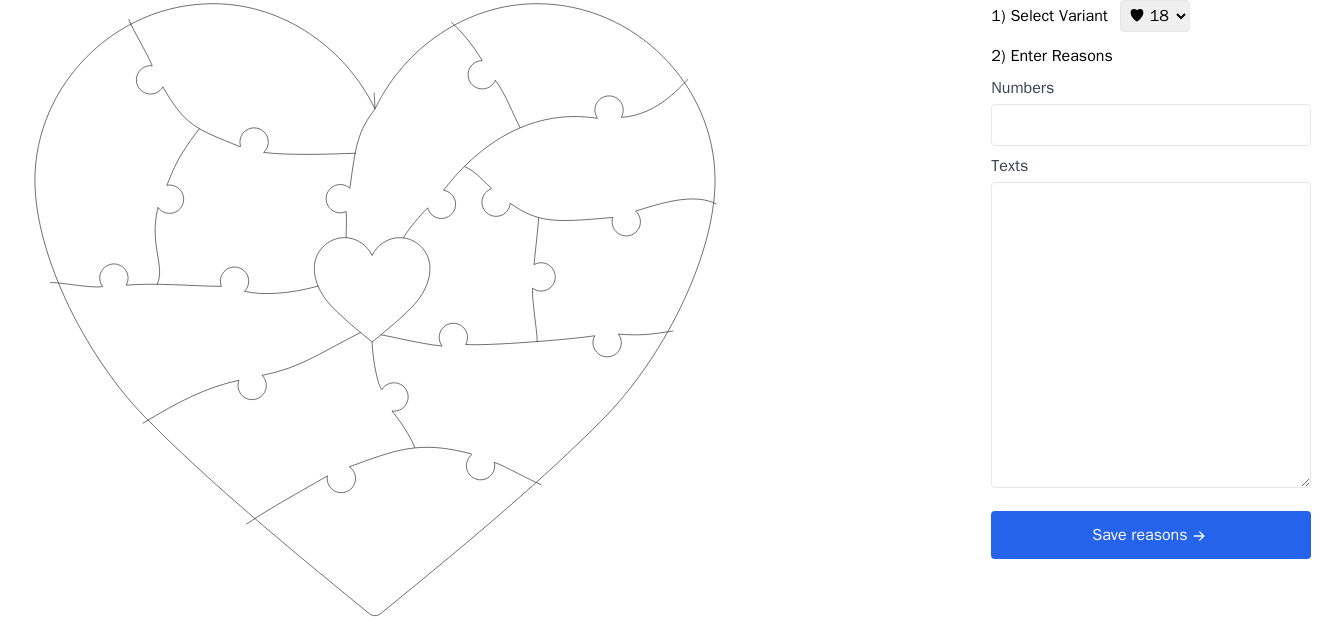 click on "♥ 12 ♥ 18 ♥ 28" at bounding box center (1155, 16) 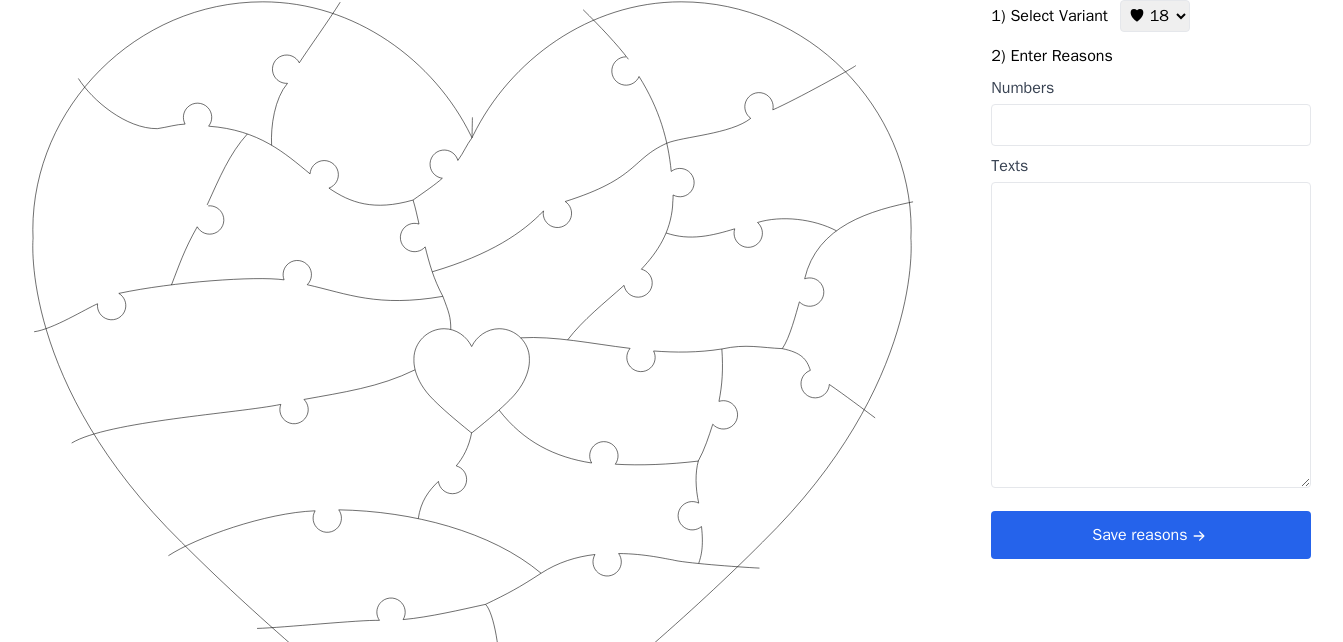 click on "Numbers" at bounding box center (1151, 125) 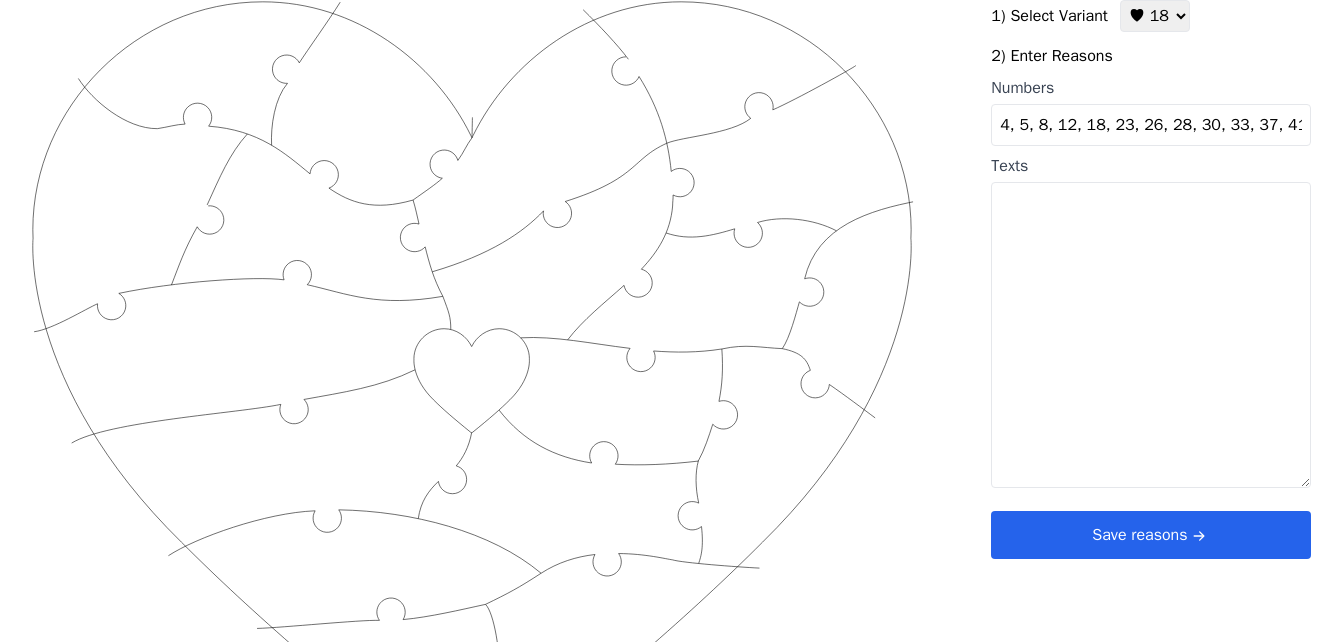 scroll, scrollTop: 0, scrollLeft: 116, axis: horizontal 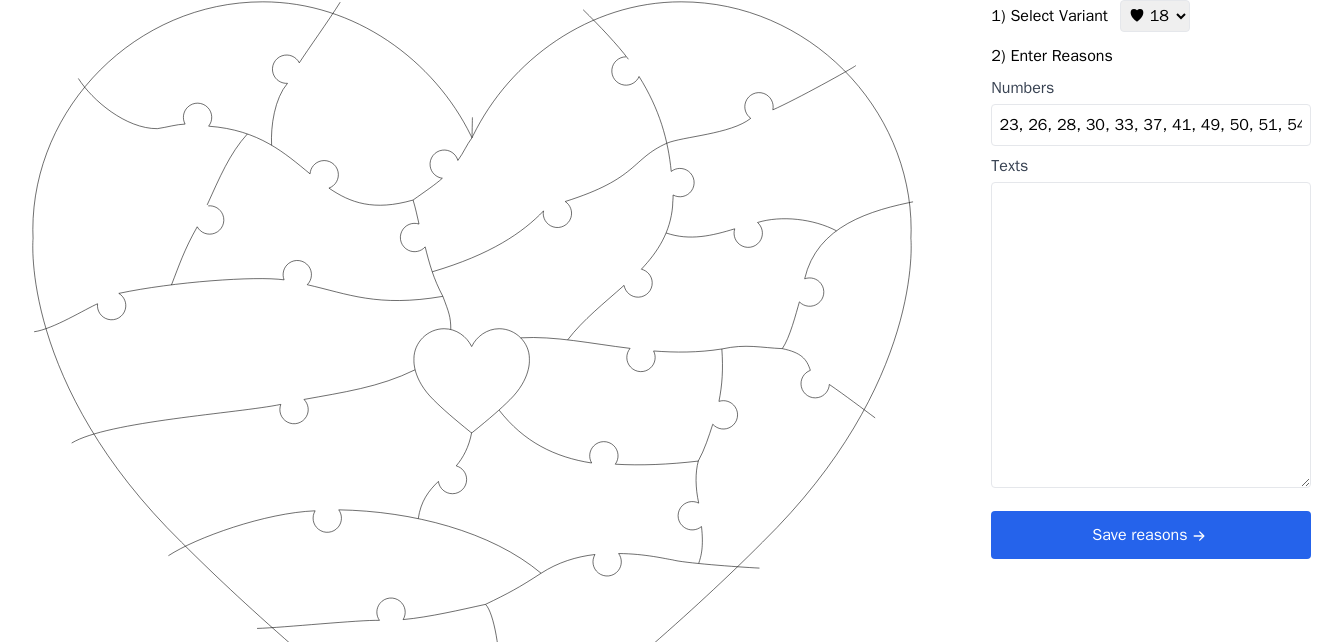 type on "4, 5, 8, 12, 18, 23, 26, 28, 30, 33, 37, 41, 49, 50, 51, 54, 55, 59" 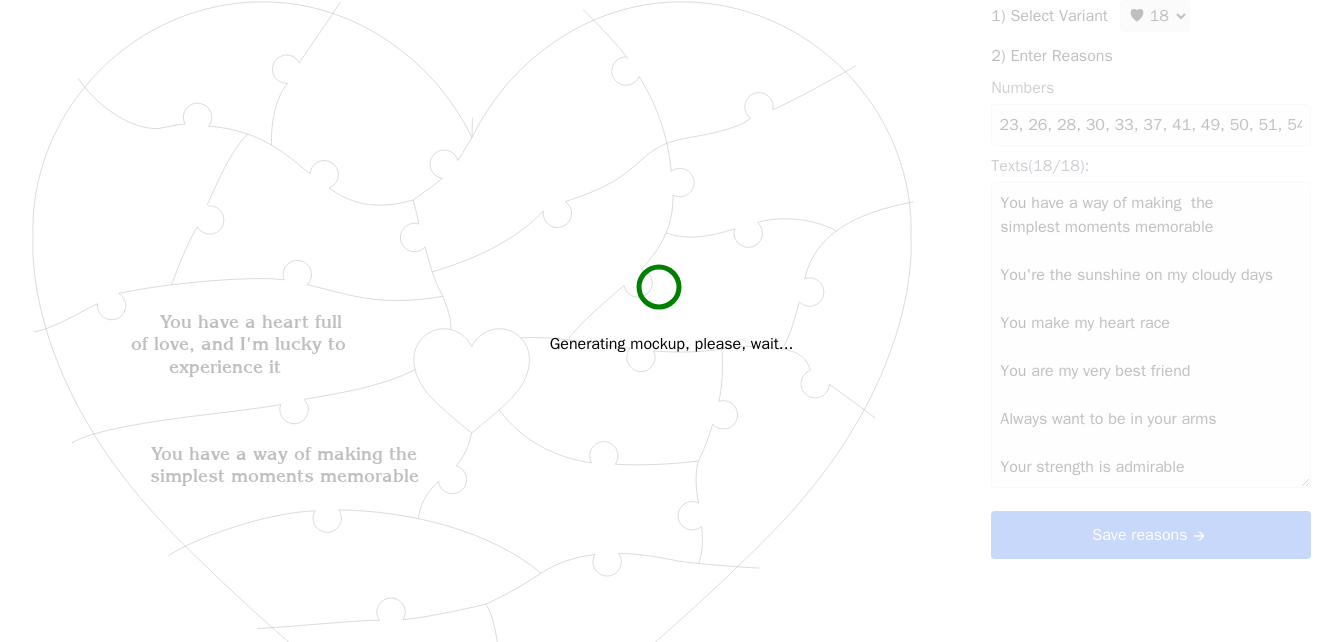 scroll, scrollTop: 0, scrollLeft: 0, axis: both 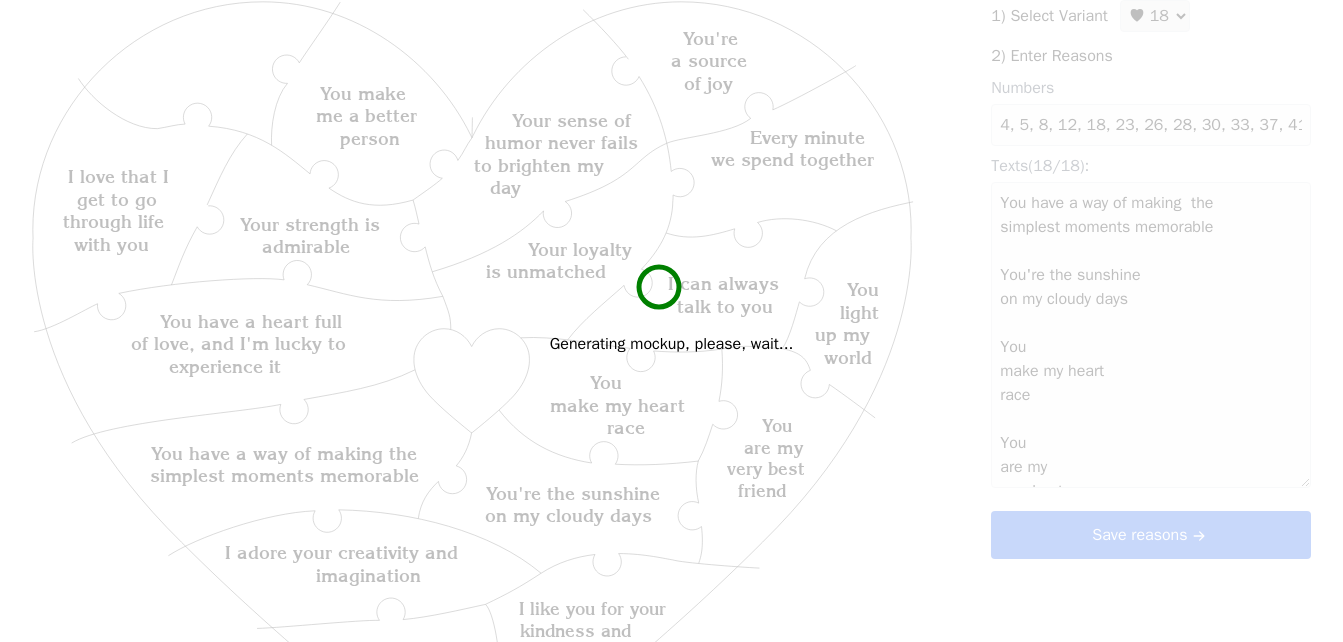 type on "You have a way of making  the
simplest moments memorable
You're the sunshine
on my cloudy days
You
make my heart
race
You
are my
very best
friend
Always want to
be in your
arms
Your strength is
admirable
Your sense of
humor never fails
to brighten my
day
I can always
talk to you
You make
me a better
person
You have a heart full
of love, and I'm lucky to
experience it
I like you for your
kindness and
compassion
Your loyalty
is unmatched
I love your
kindness
You
light
up my
world
You're
a source
of joy
Every minute
we spend together
I love that I
get to go
through life
with you
I adore your creativity  and
imagination" 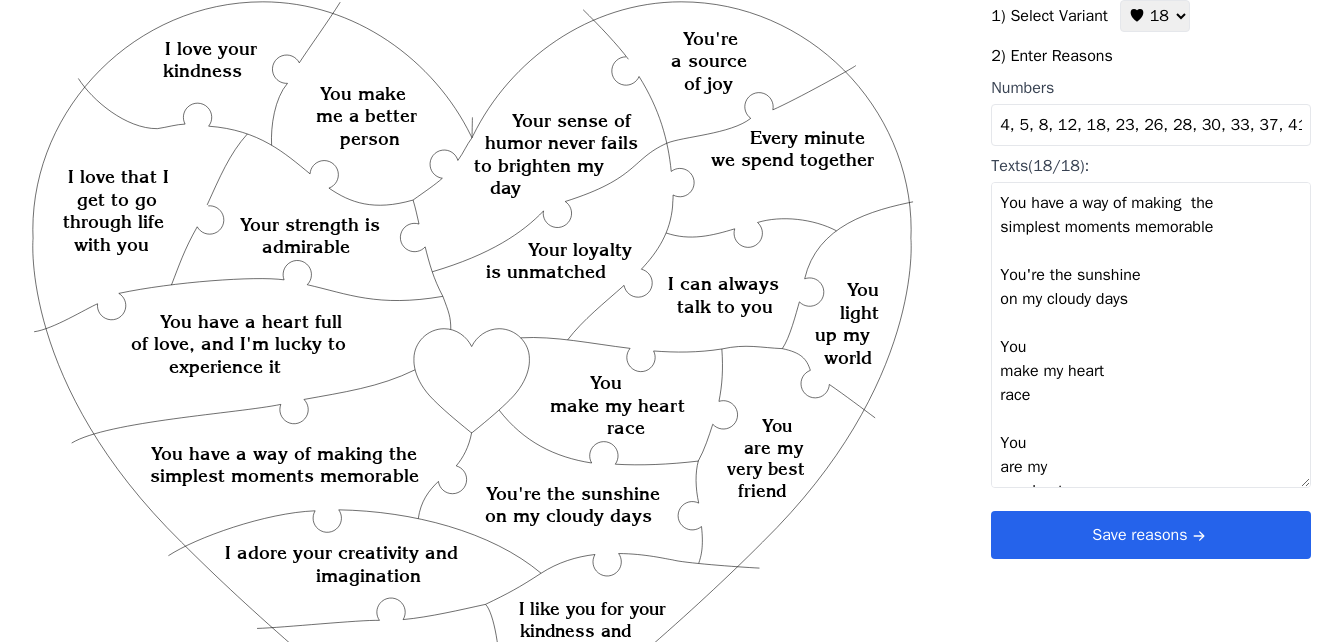 click on "Save reasons" at bounding box center [1151, 535] 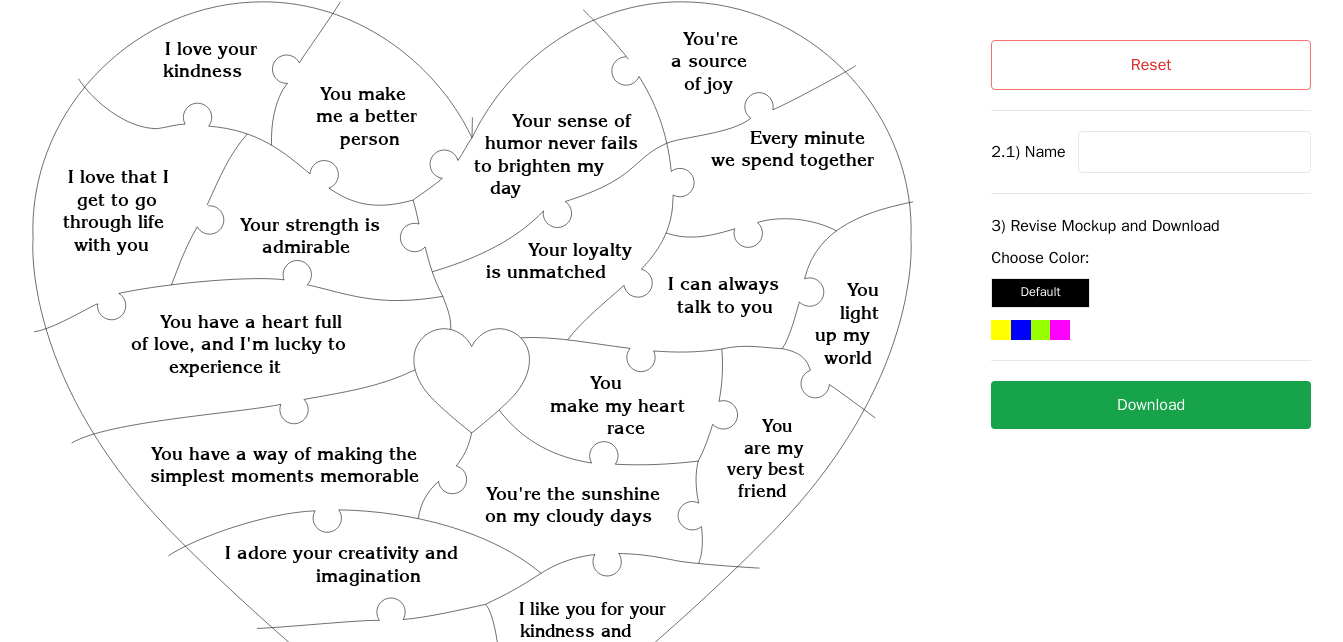 click at bounding box center [1194, 152] 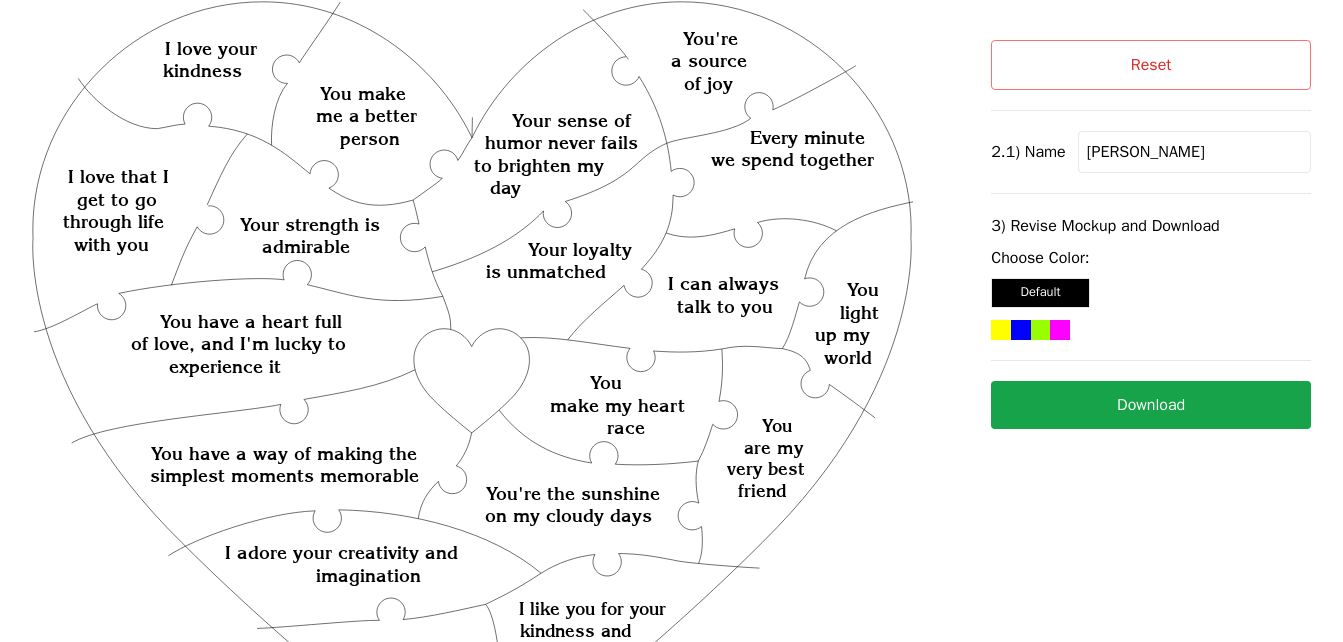 type on "[PERSON_NAME]" 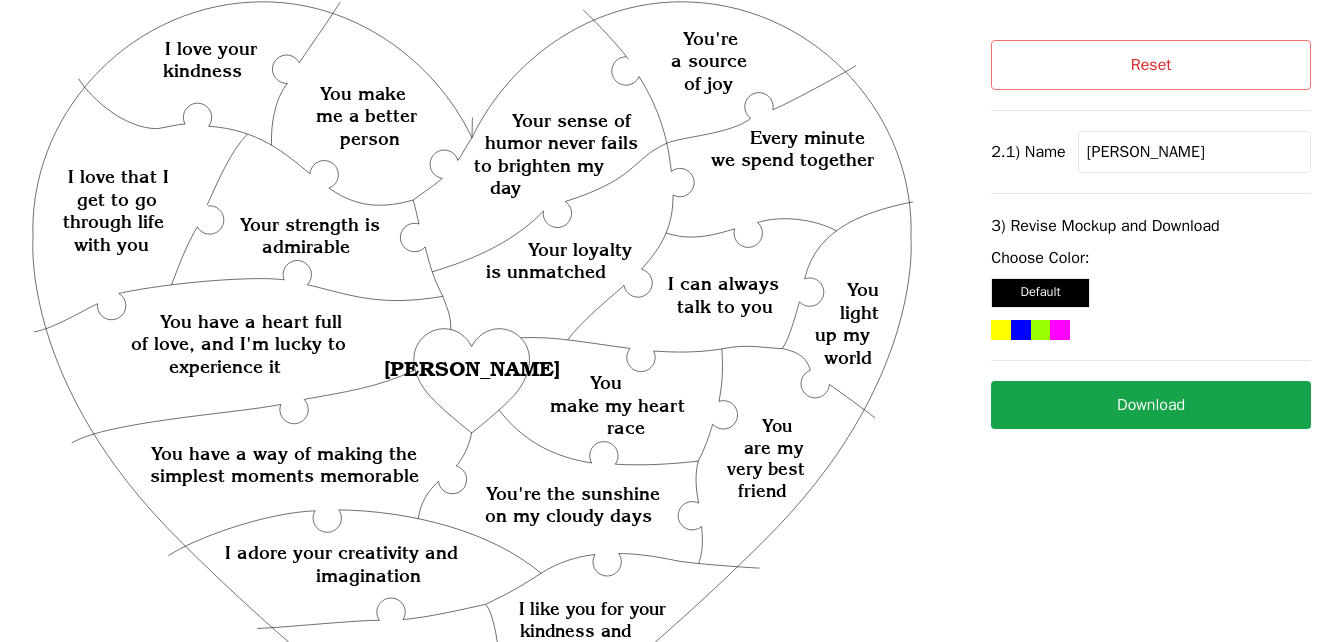 click 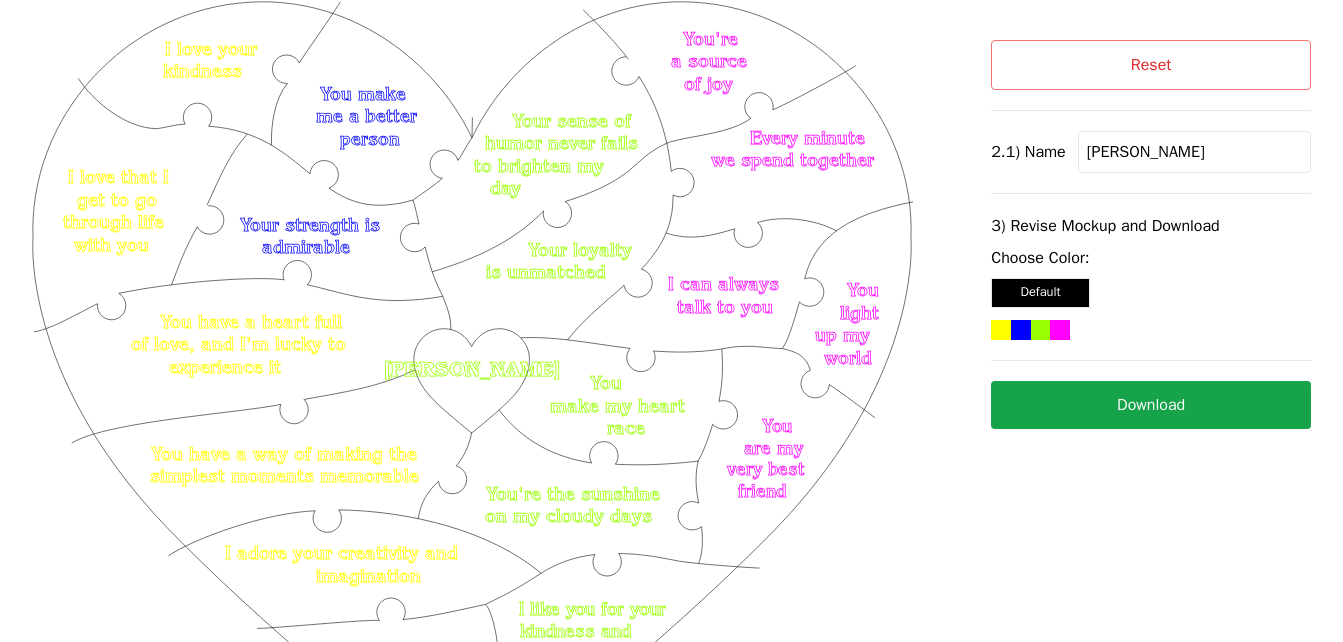 click on "Download" at bounding box center [1151, 405] 